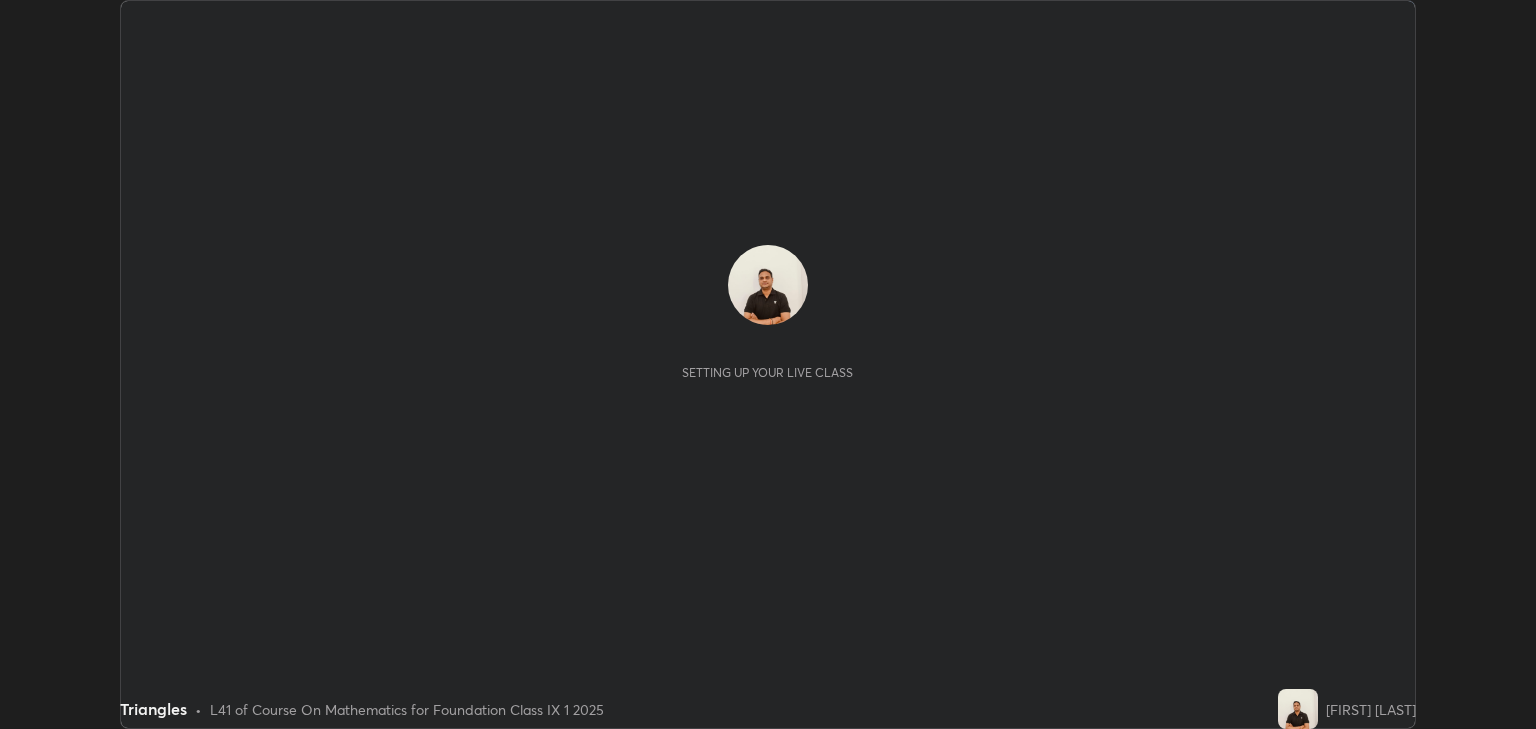 scroll, scrollTop: 0, scrollLeft: 0, axis: both 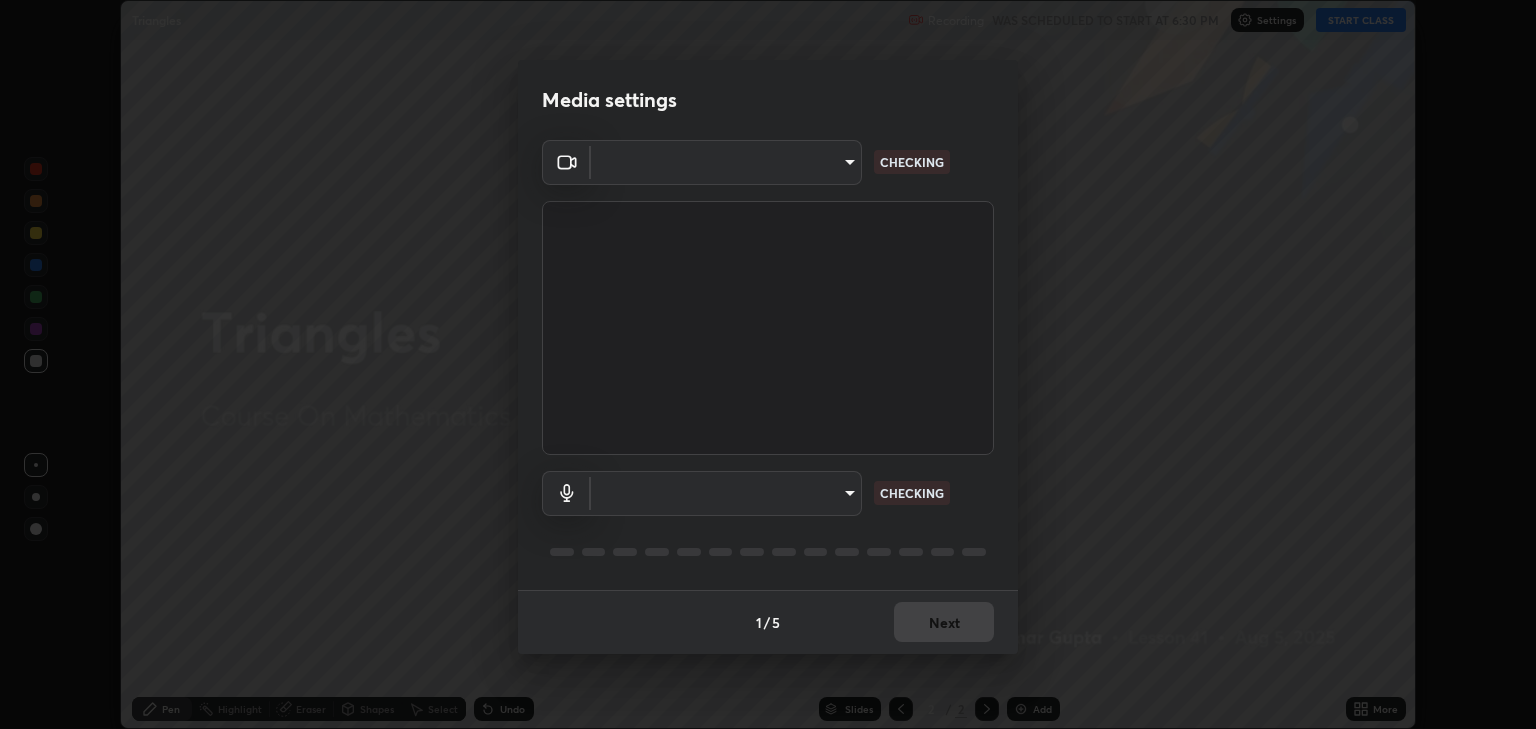 type on "[HASH]" 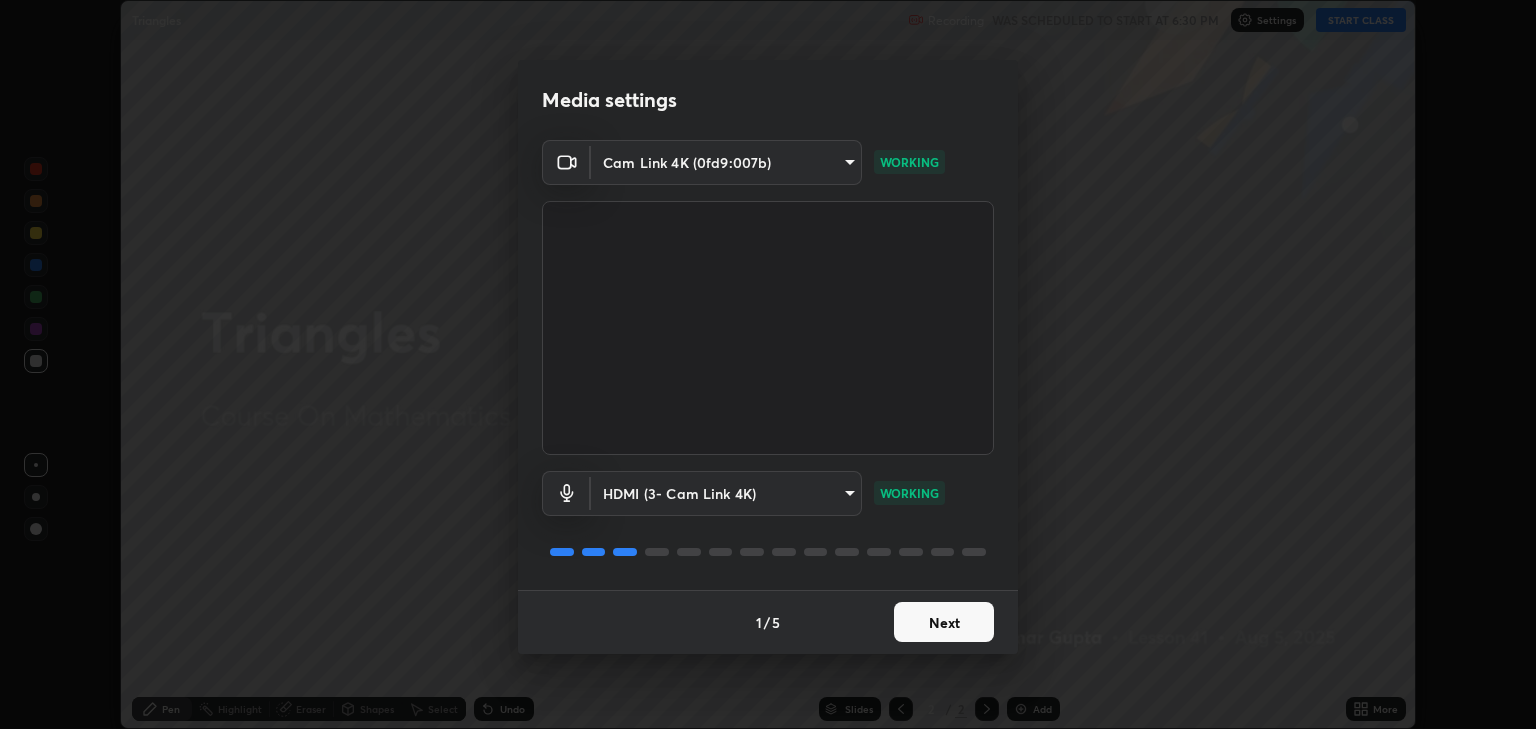 click on "Next" at bounding box center [944, 622] 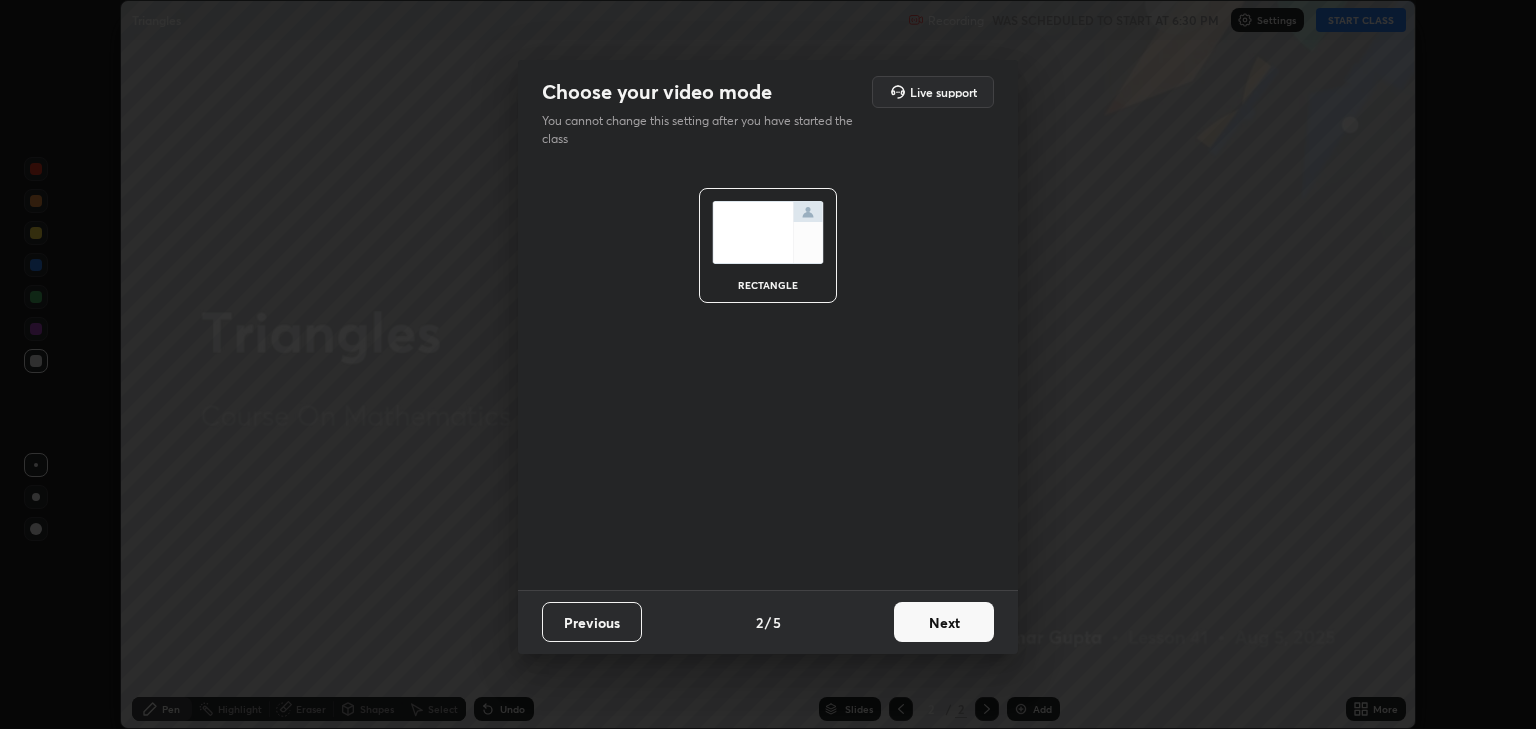 click on "Next" at bounding box center [944, 622] 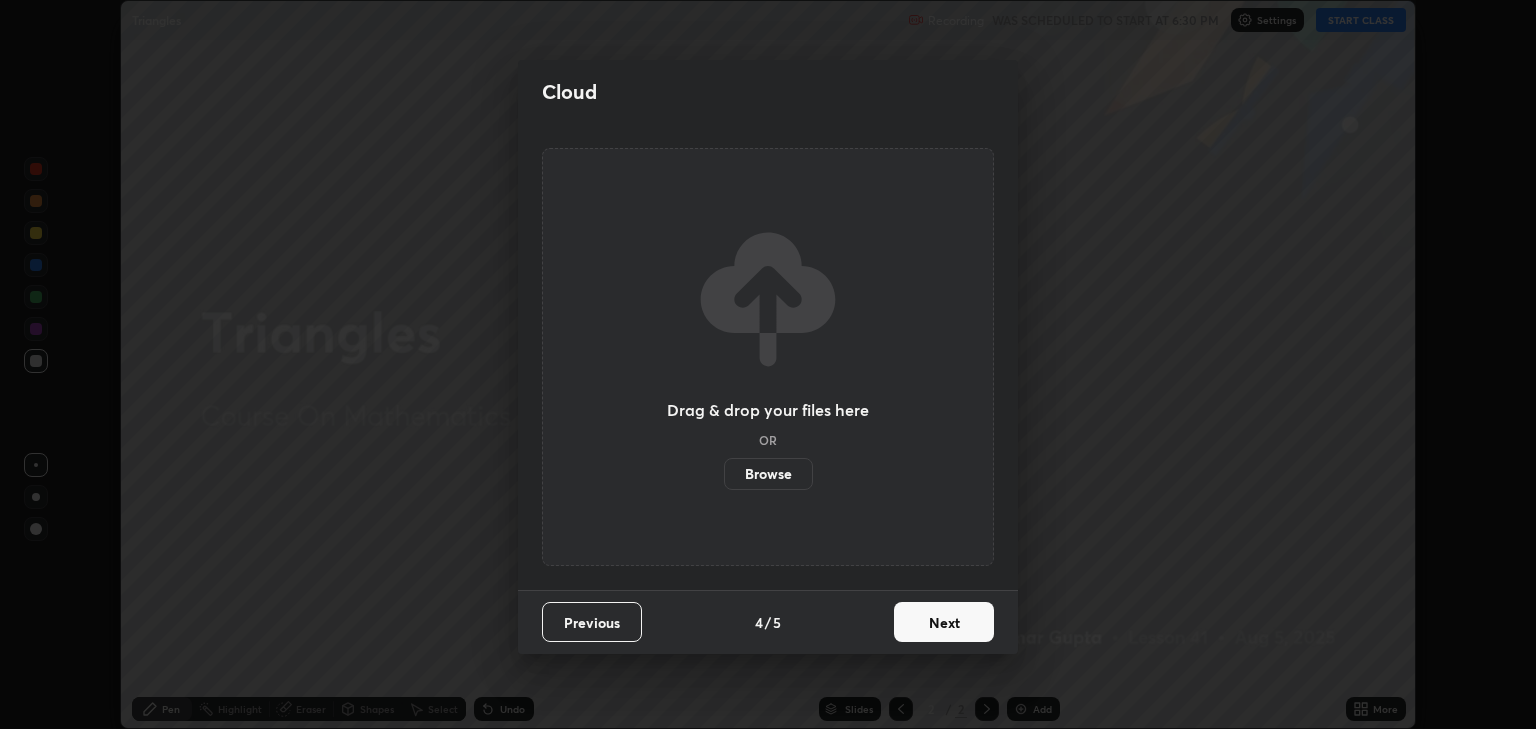 click on "Next" at bounding box center (944, 622) 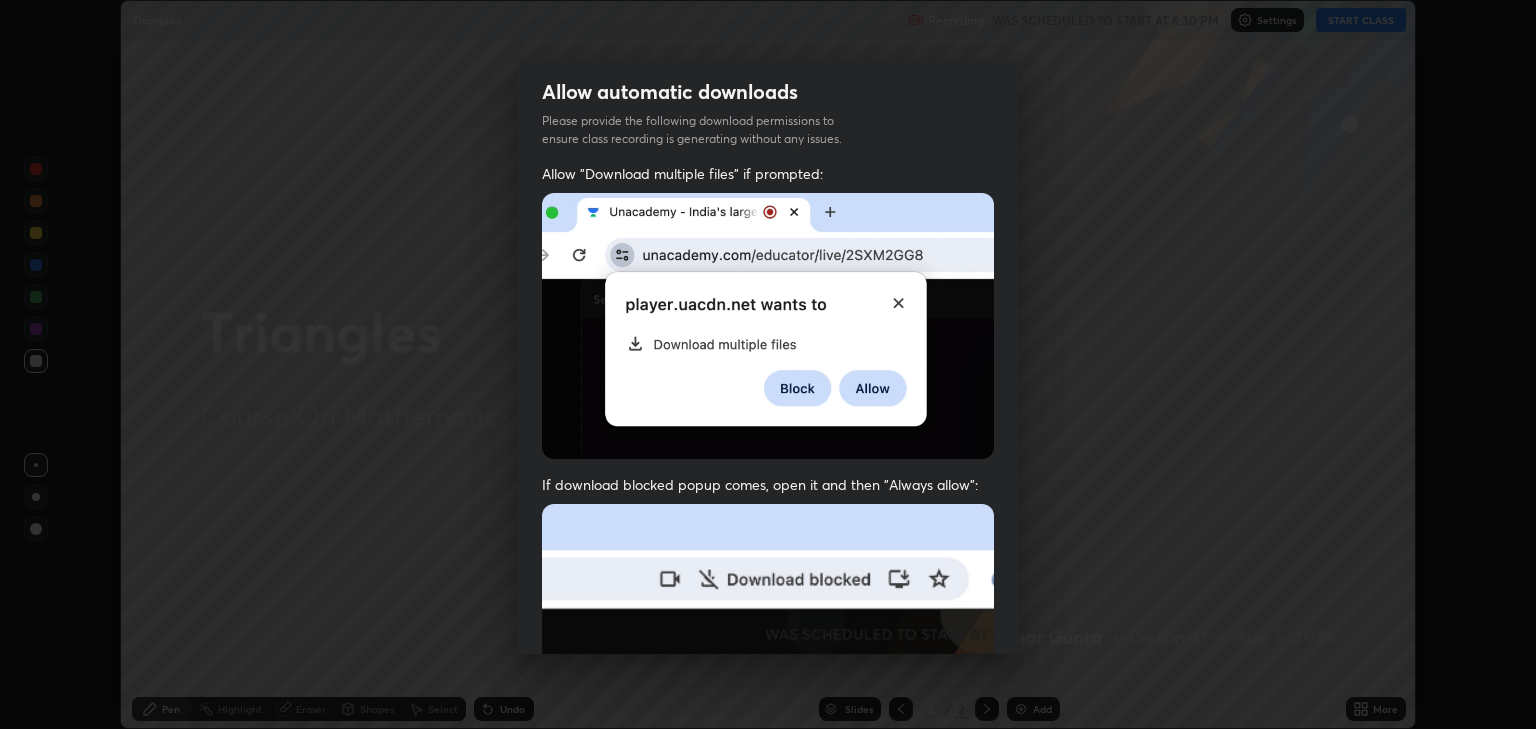 click at bounding box center [768, 722] 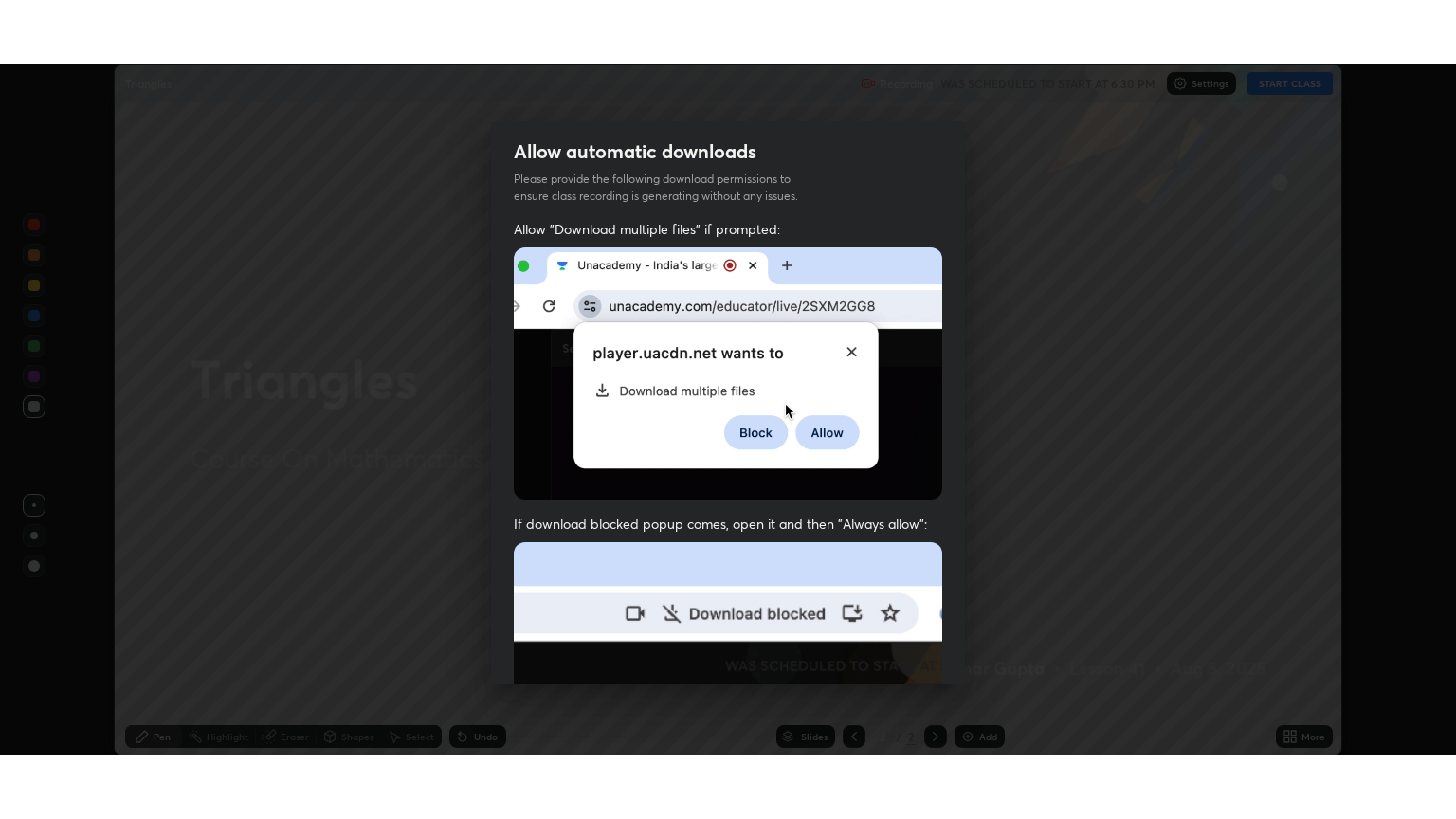scroll, scrollTop: 384, scrollLeft: 0, axis: vertical 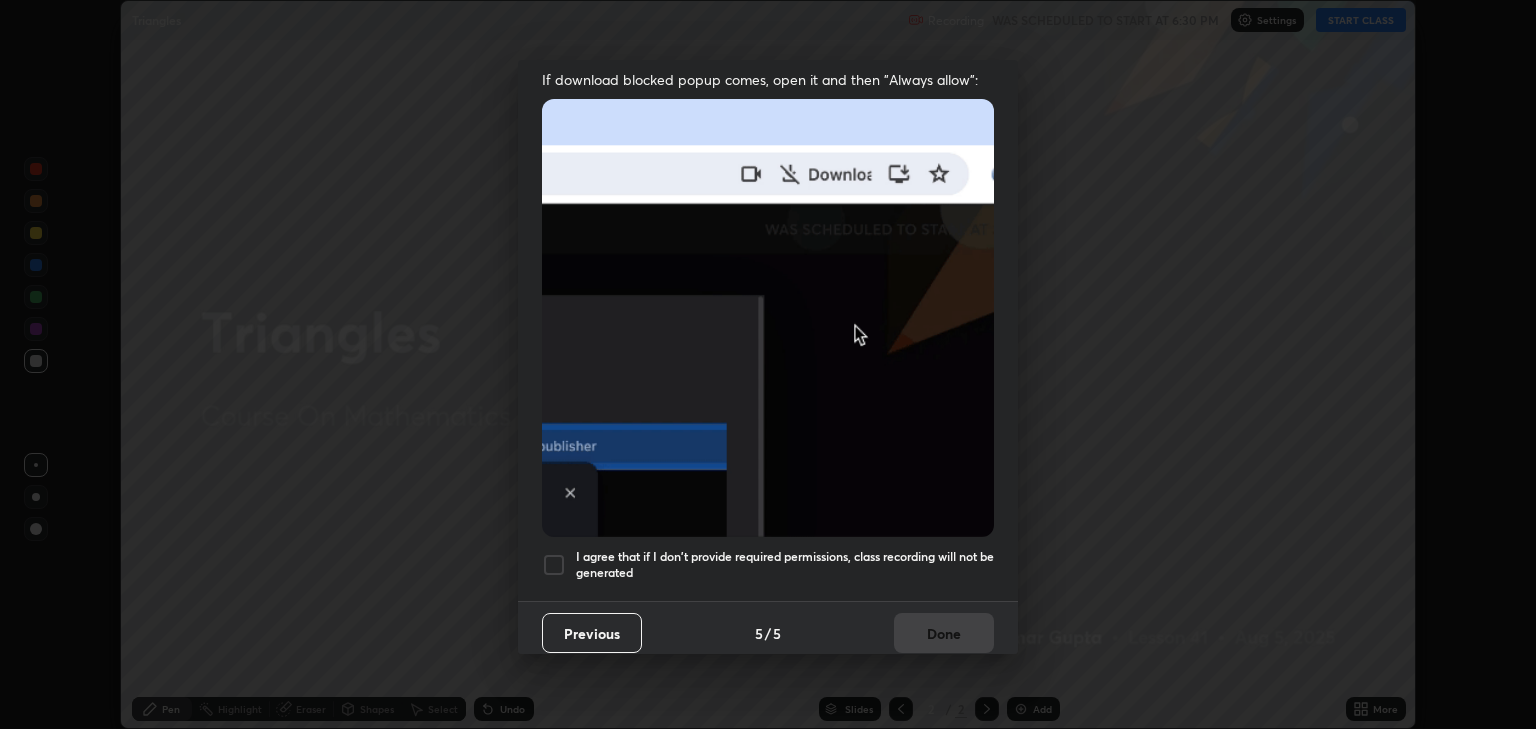 click at bounding box center (554, 565) 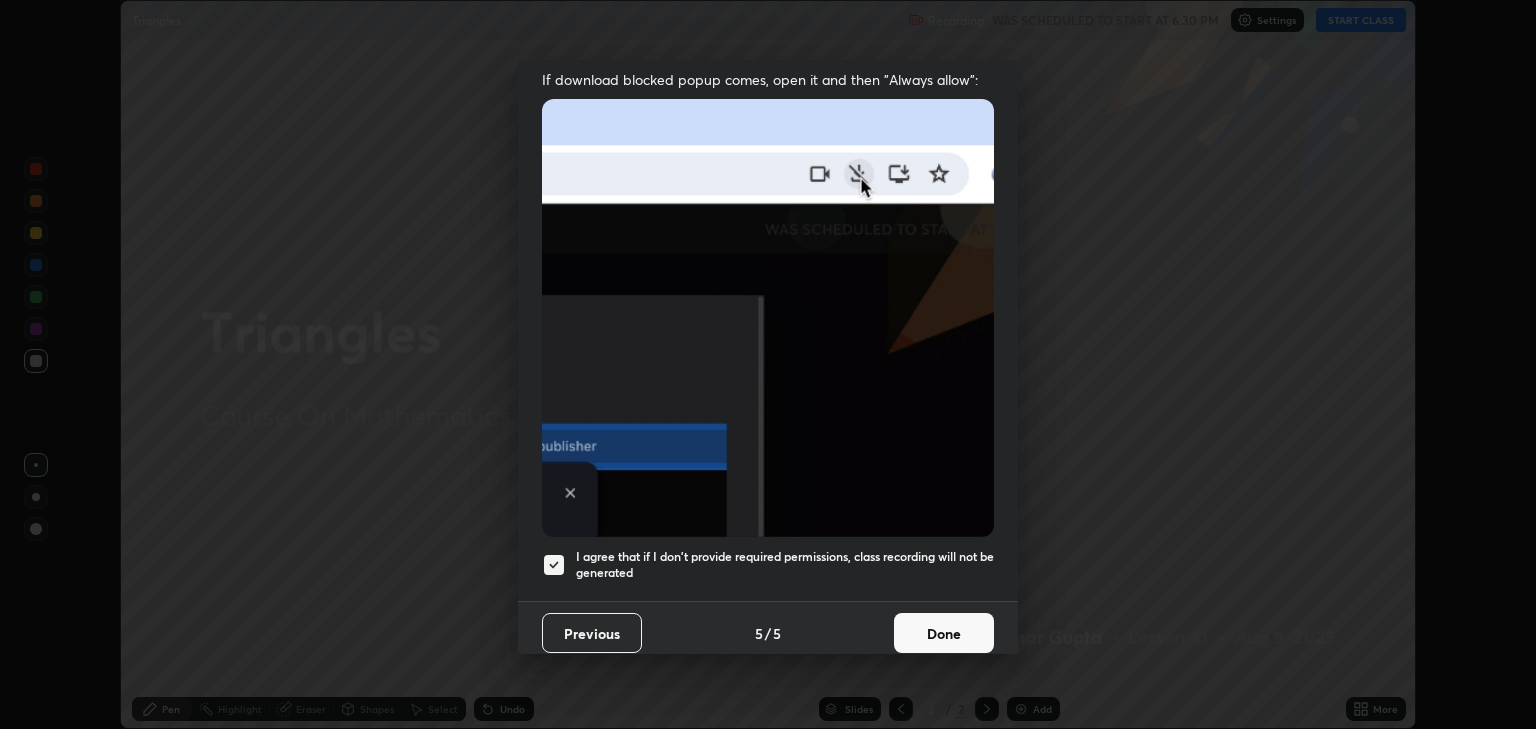 click on "Done" at bounding box center (944, 633) 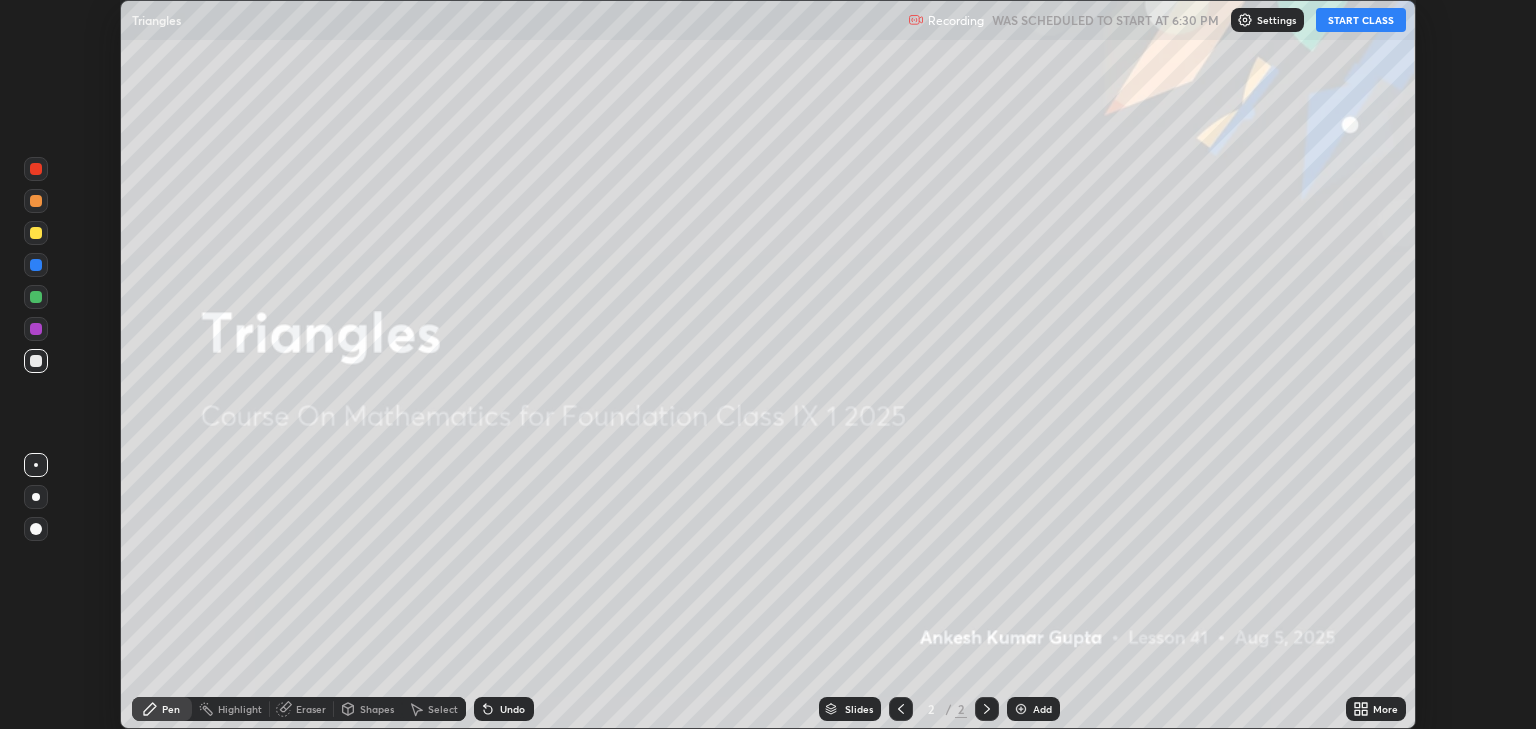click on "START CLASS" at bounding box center (1361, 20) 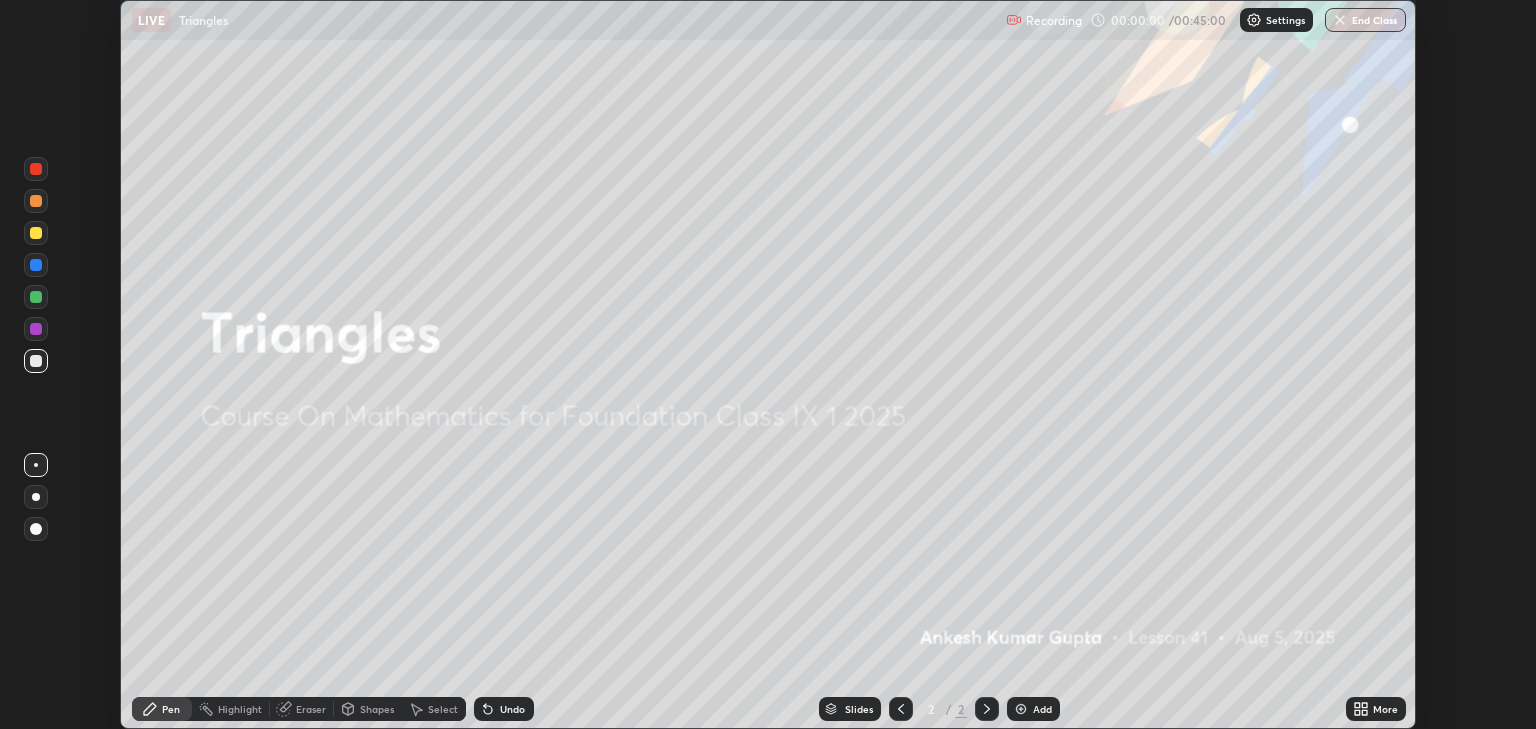 click 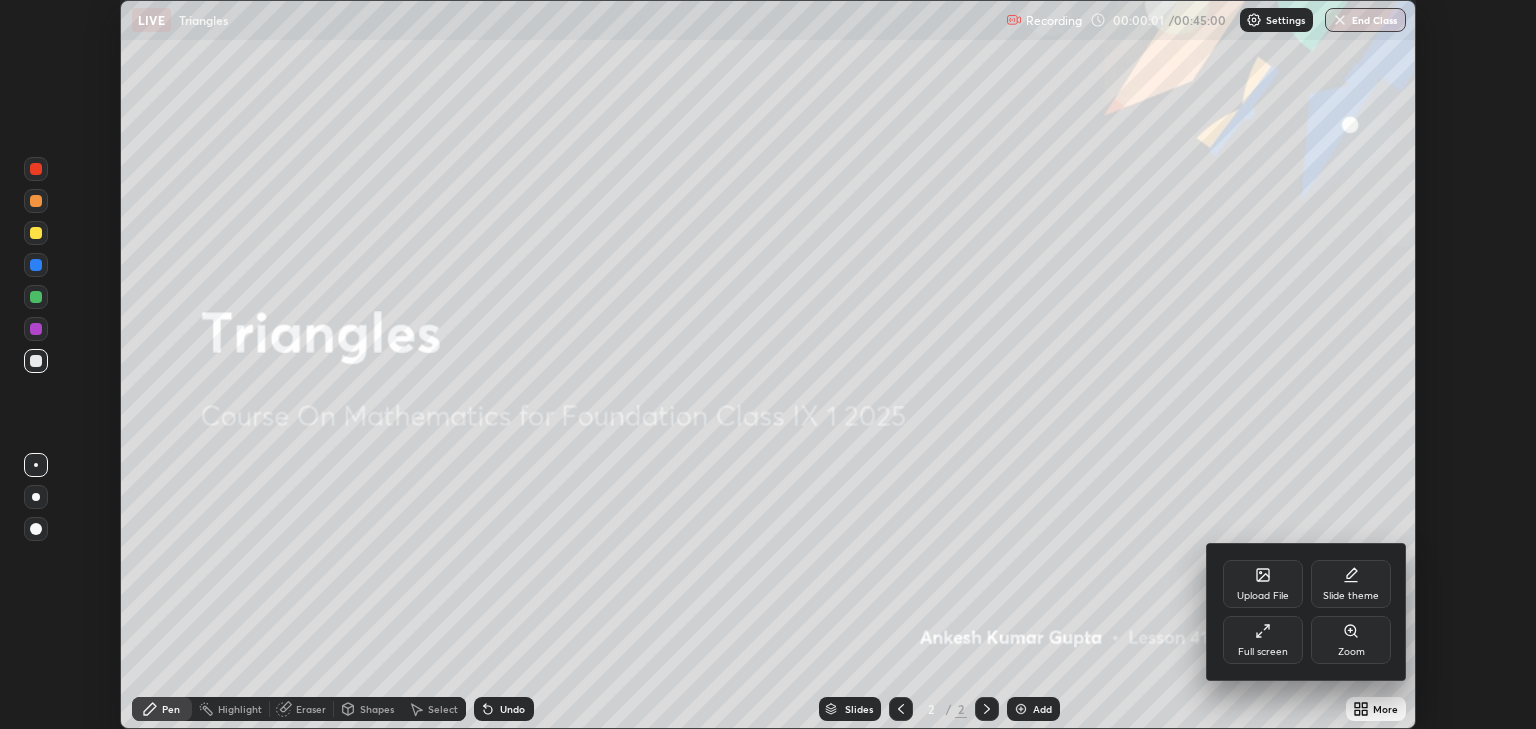 click on "Full screen" at bounding box center (1263, 652) 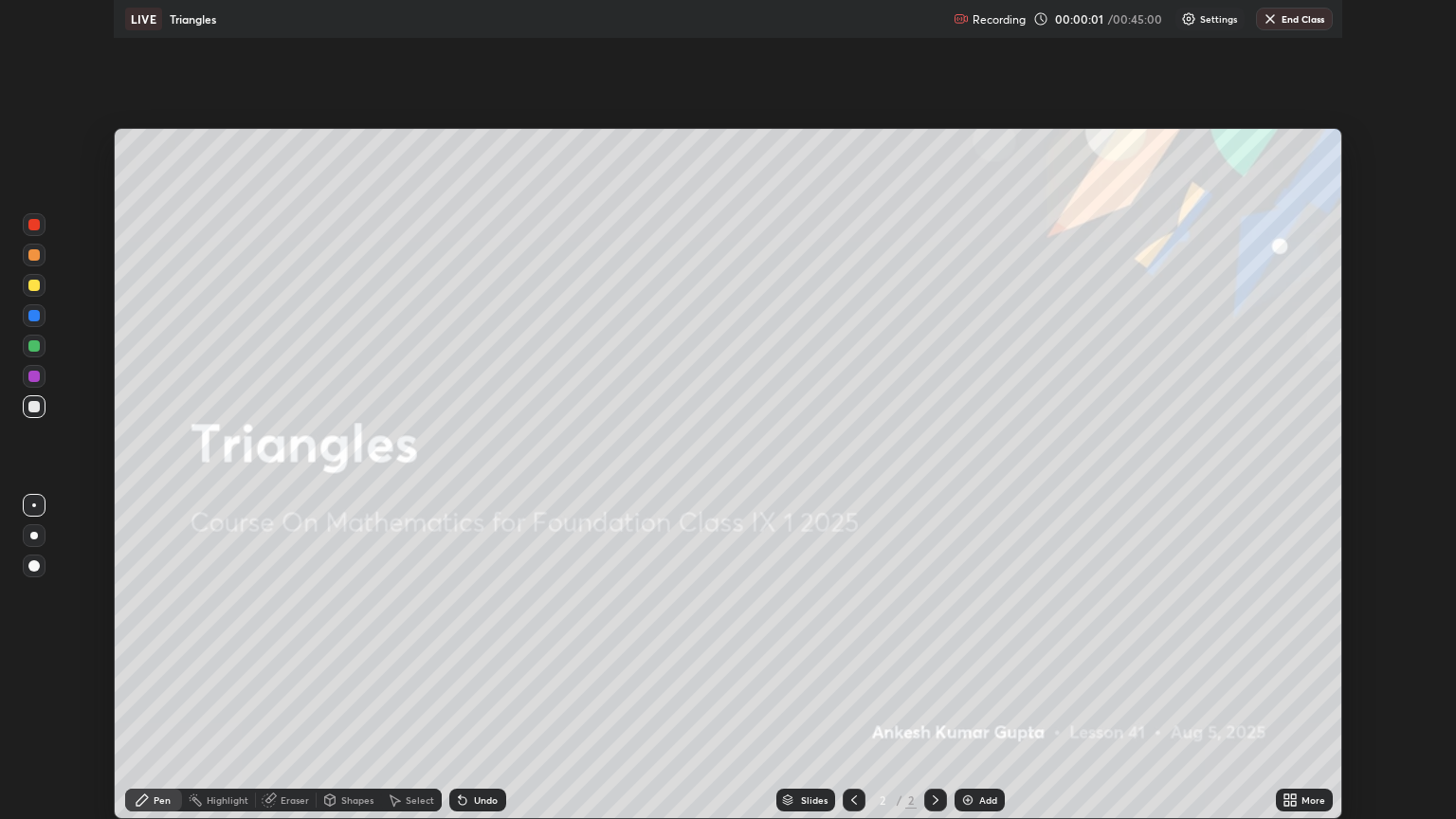 scroll, scrollTop: 93973, scrollLeft: 93336, axis: both 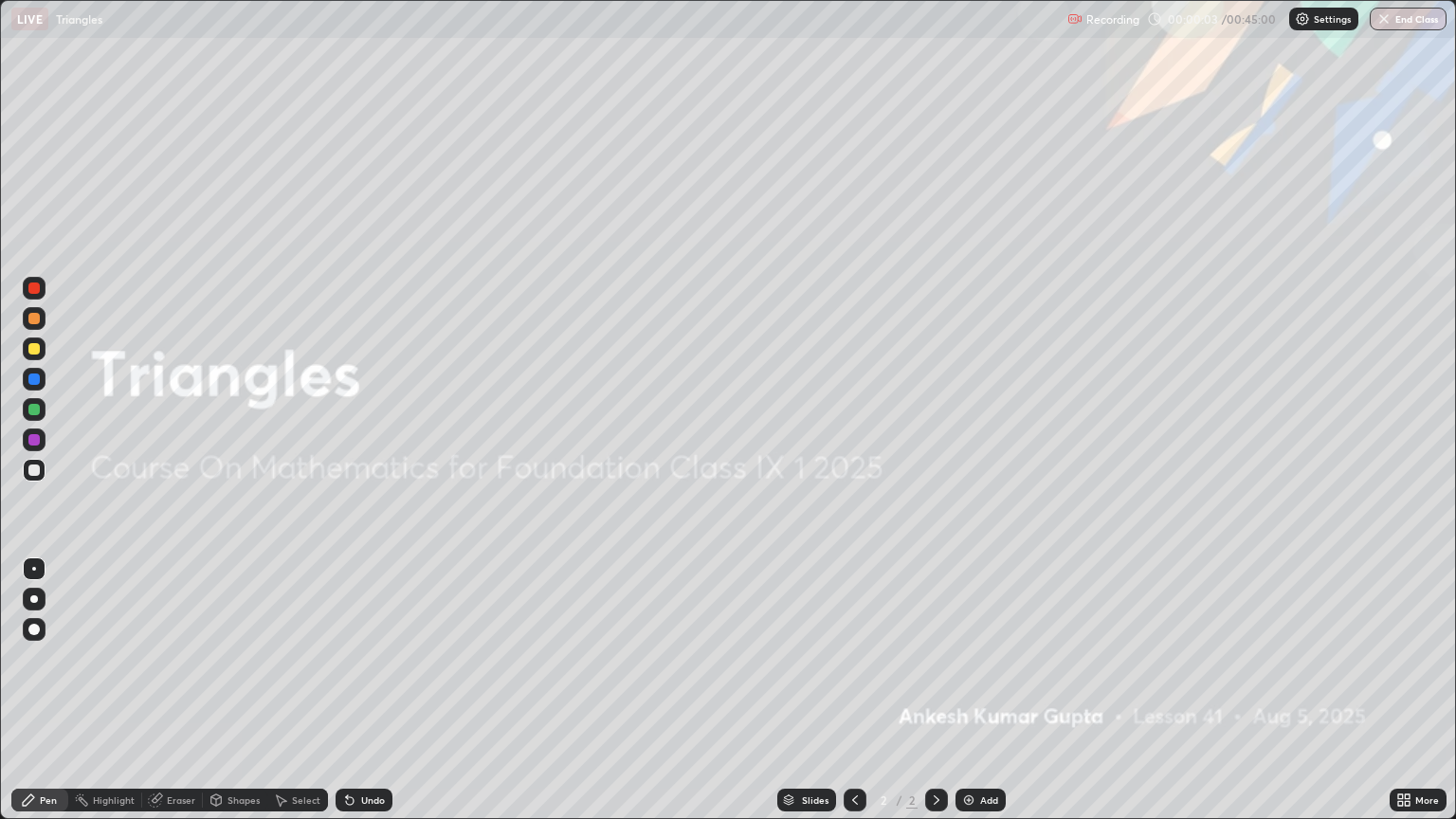 click on "Add" at bounding box center (980, 800) 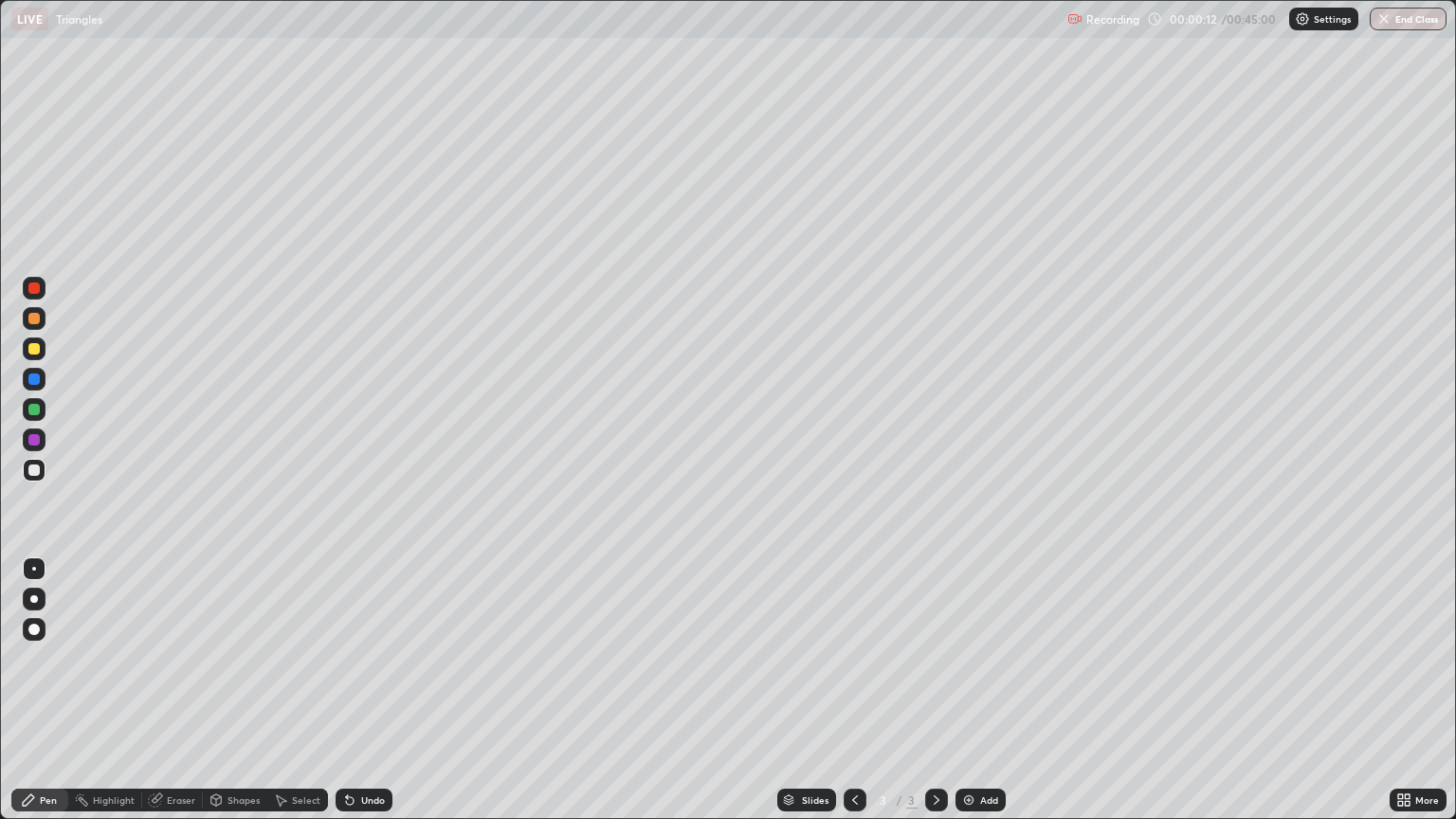 click on "Undo" at bounding box center [364, 800] 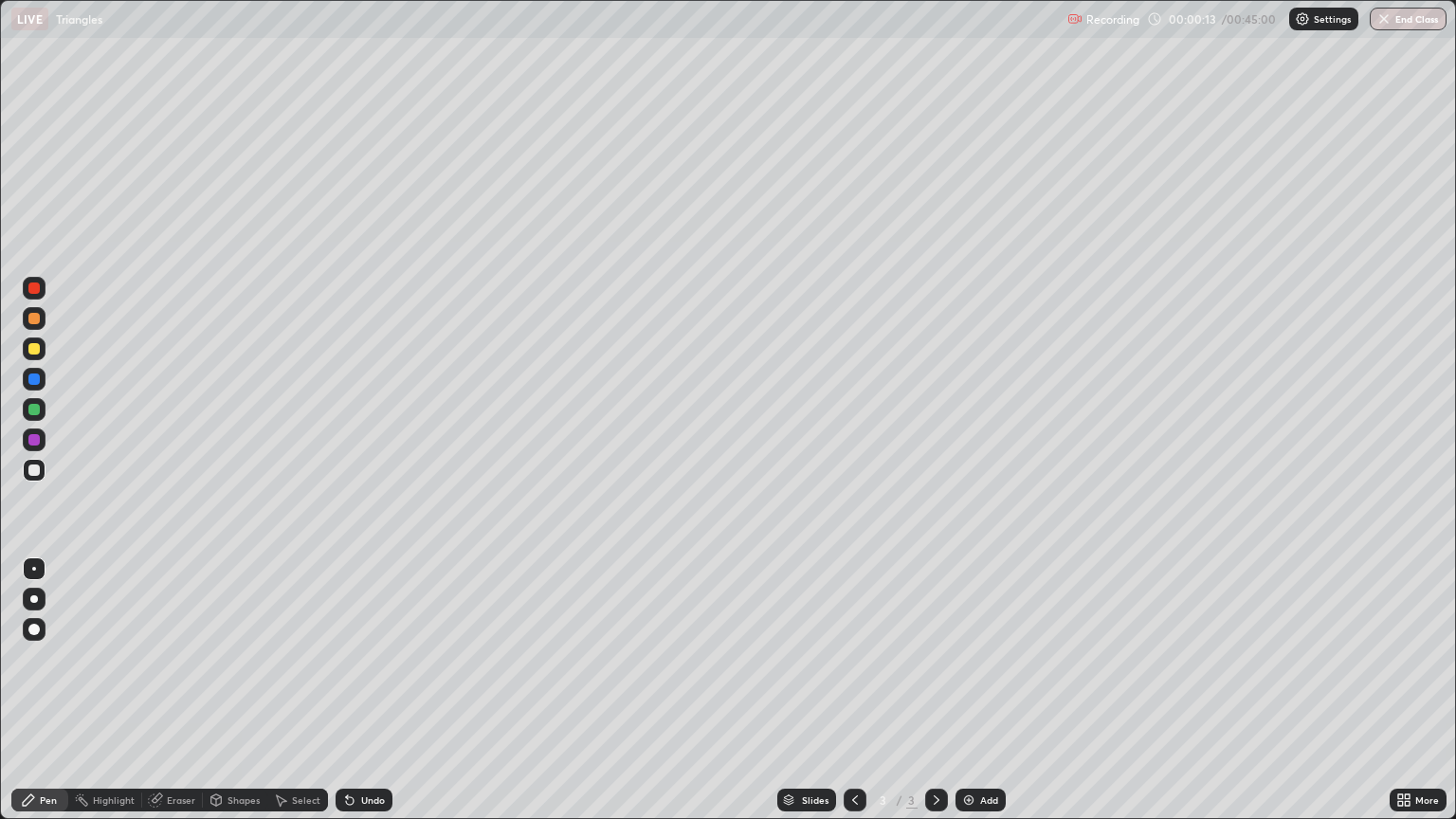 click on "Undo" at bounding box center [373, 800] 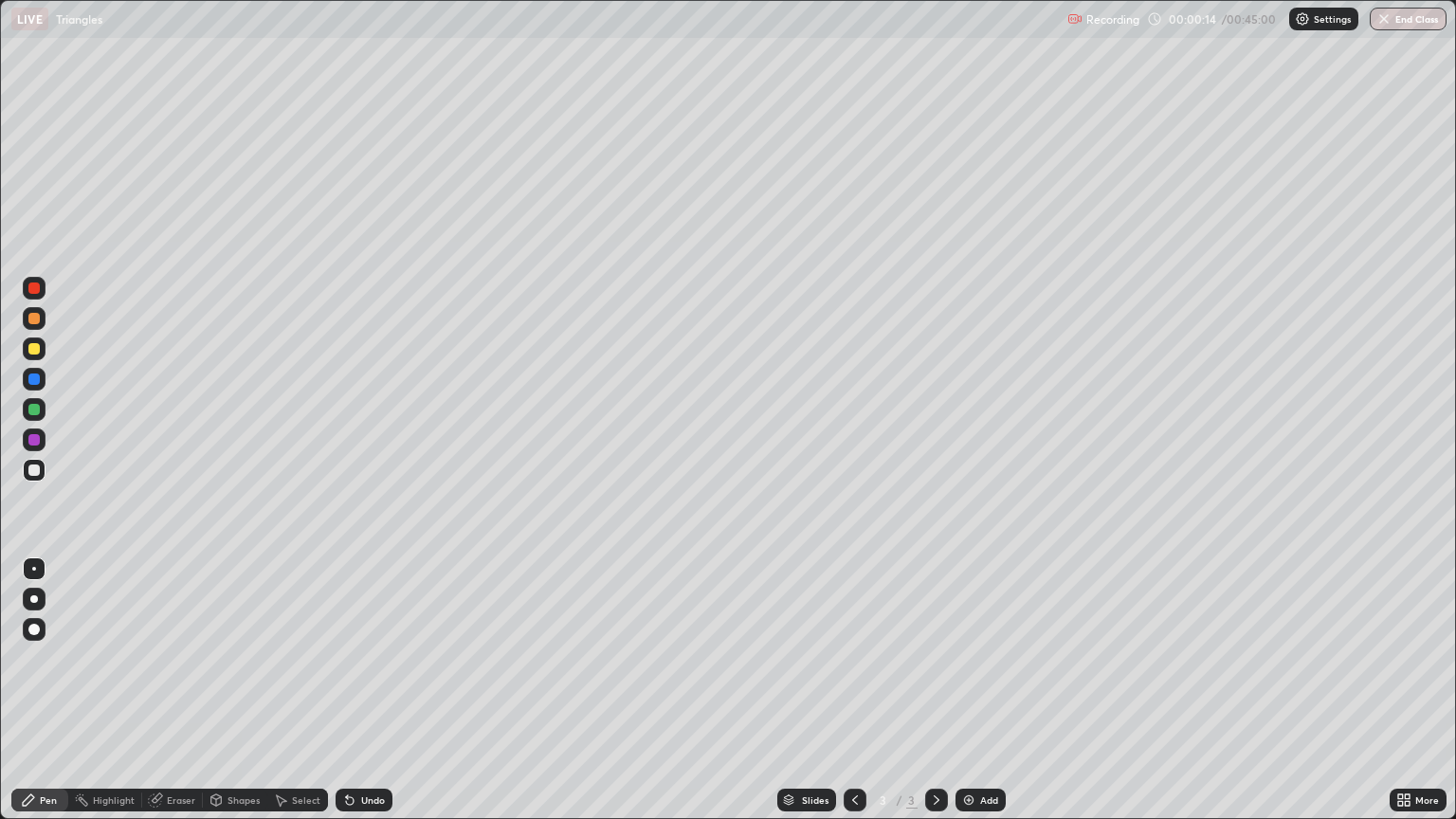 click on "Undo" at bounding box center (373, 800) 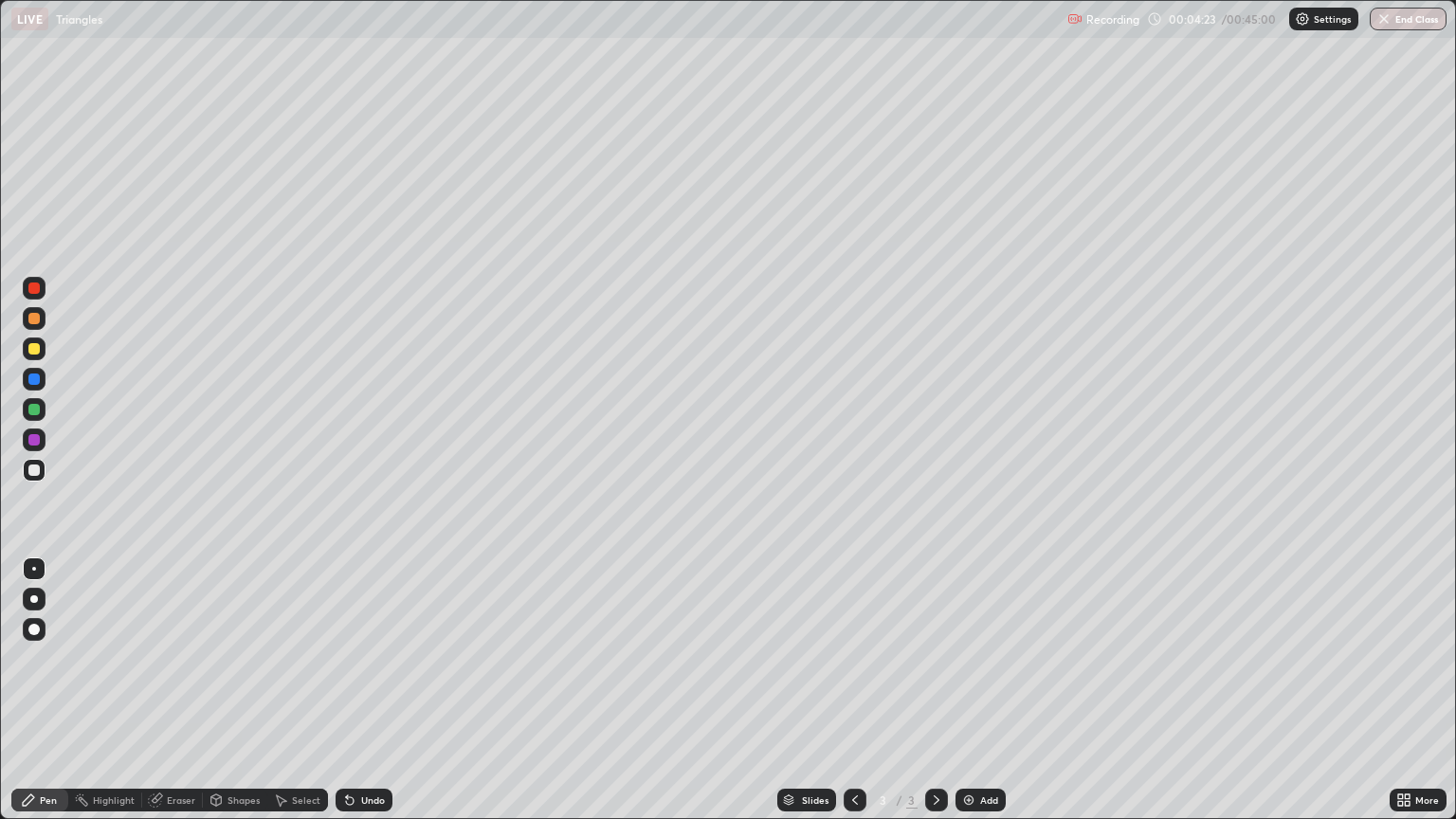 click on "Eraser" at bounding box center (181, 800) 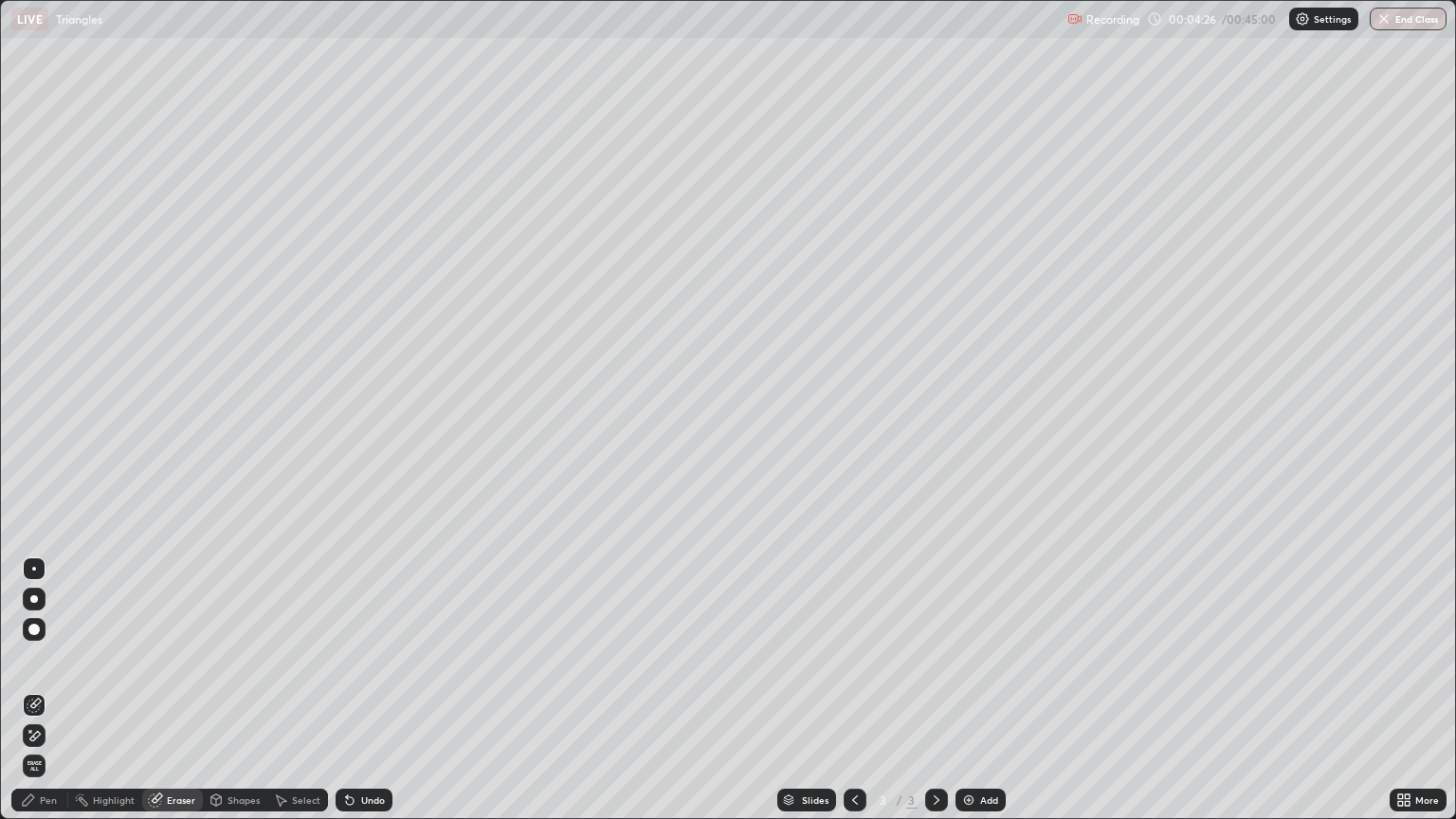 click on "Pen" at bounding box center [48, 800] 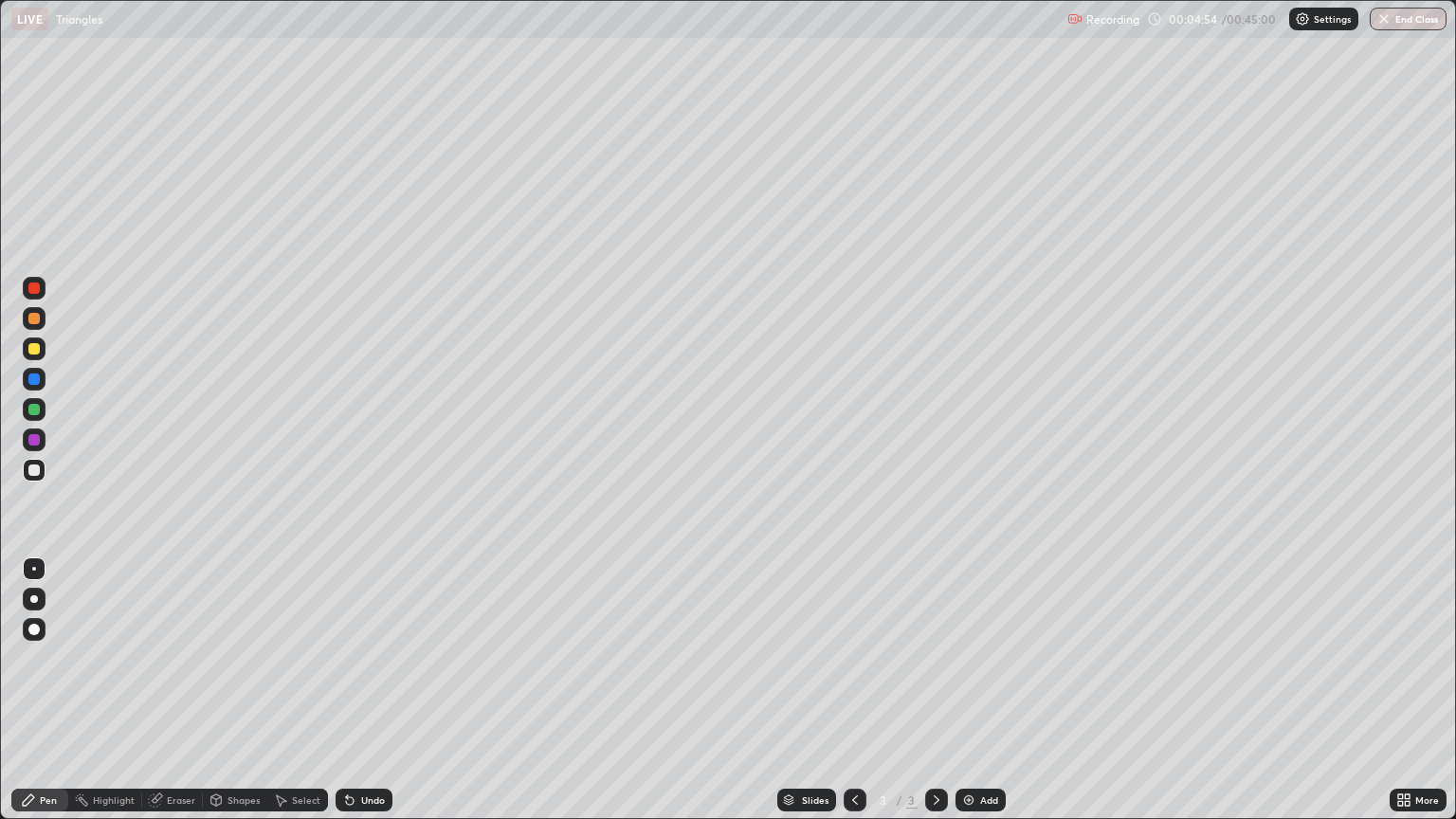 click on "Eraser" at bounding box center [181, 800] 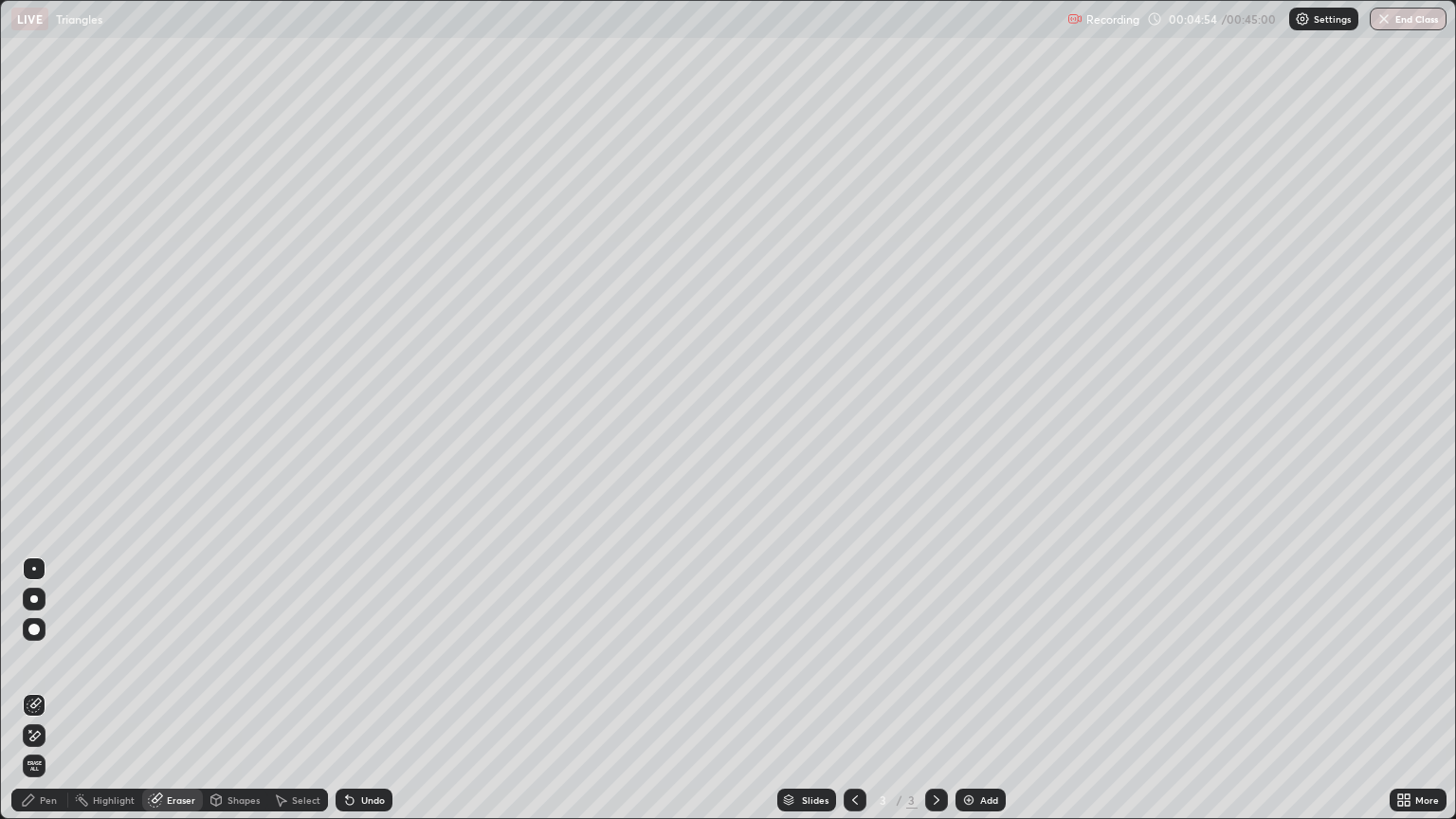 click on "Shapes" at bounding box center [244, 800] 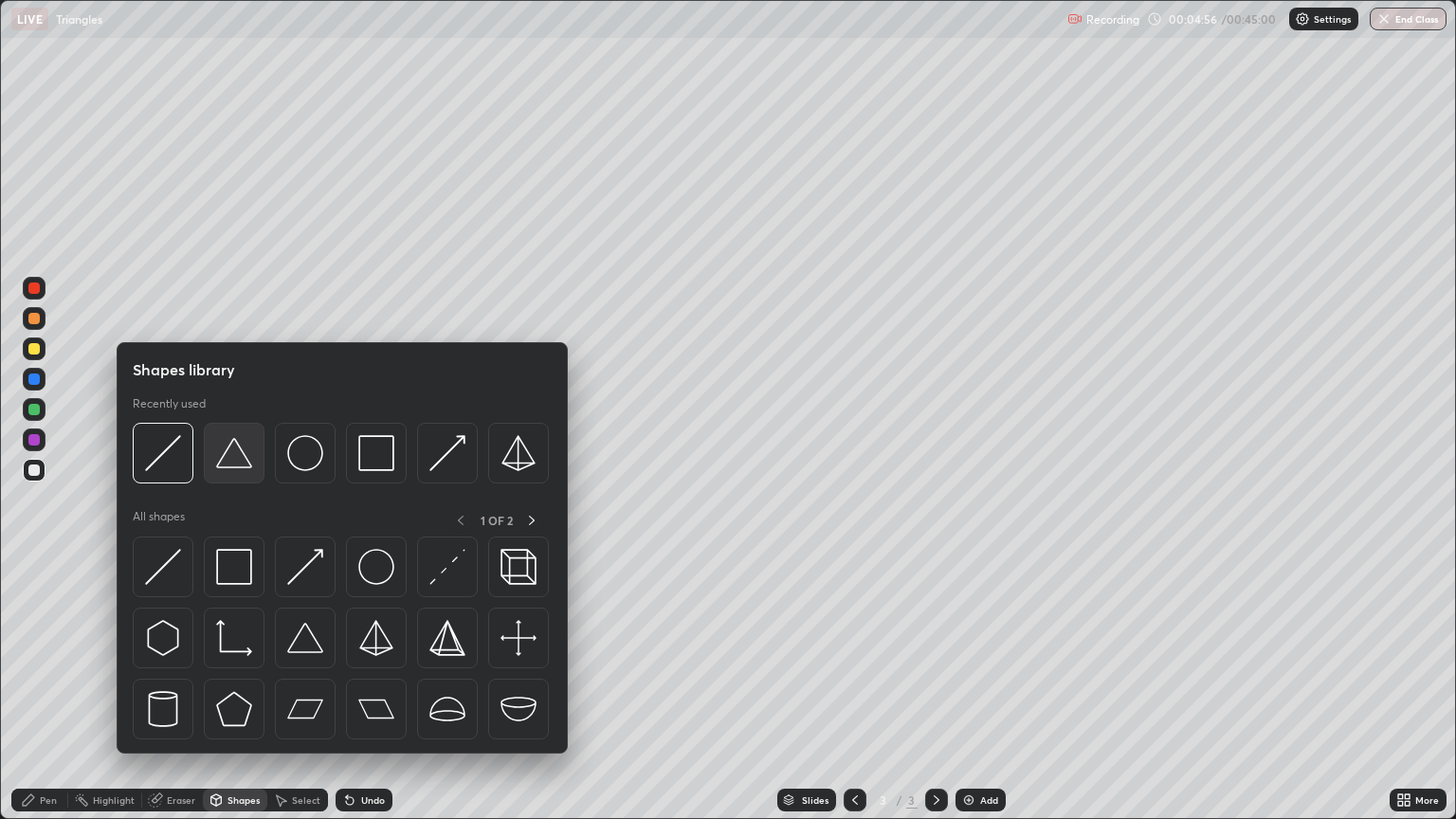 click at bounding box center (234, 453) 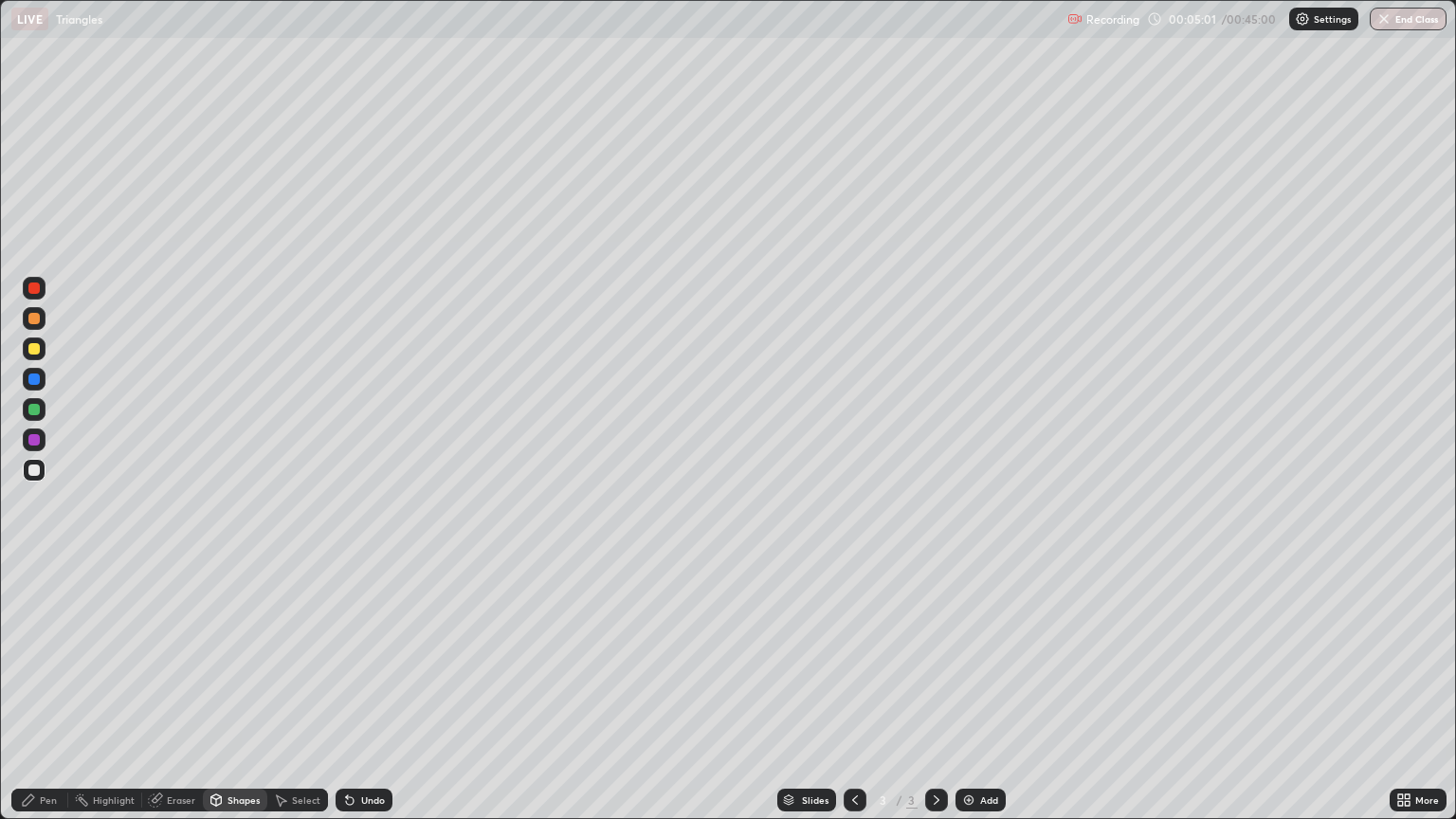 click on "Shapes" at bounding box center [244, 800] 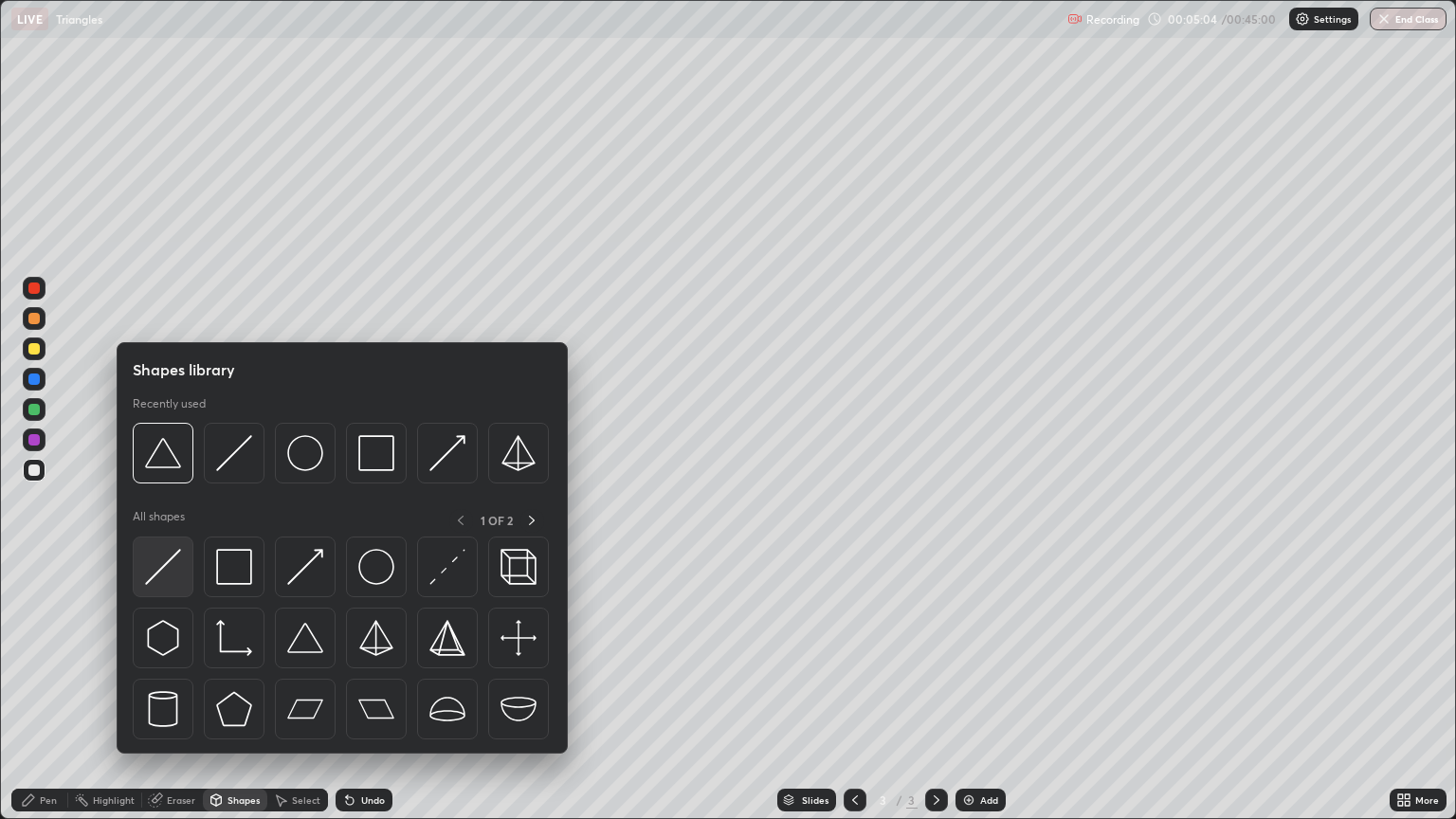 click at bounding box center (163, 567) 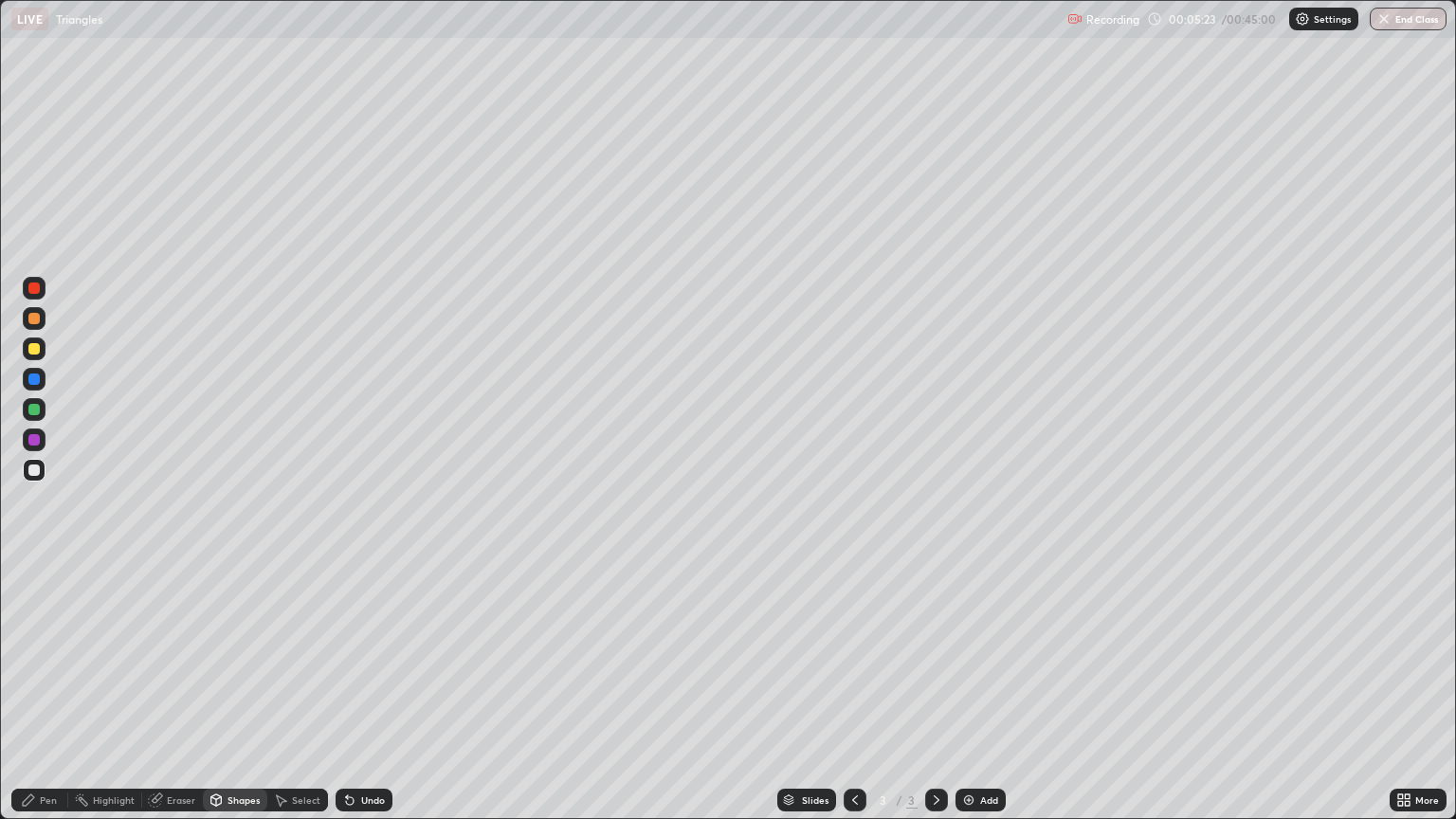 click on "Pen" at bounding box center (48, 800) 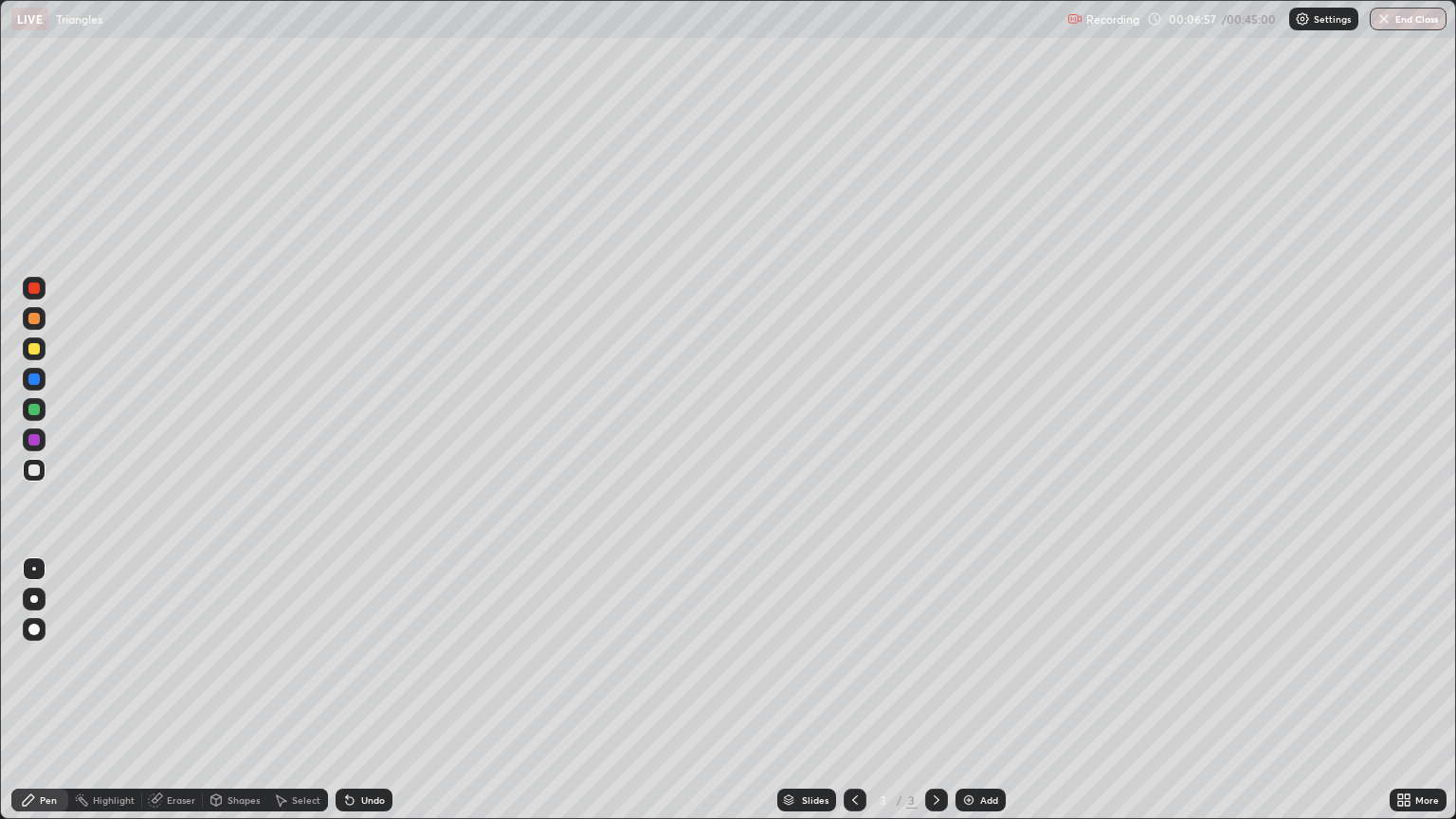 click at bounding box center [34, 349] 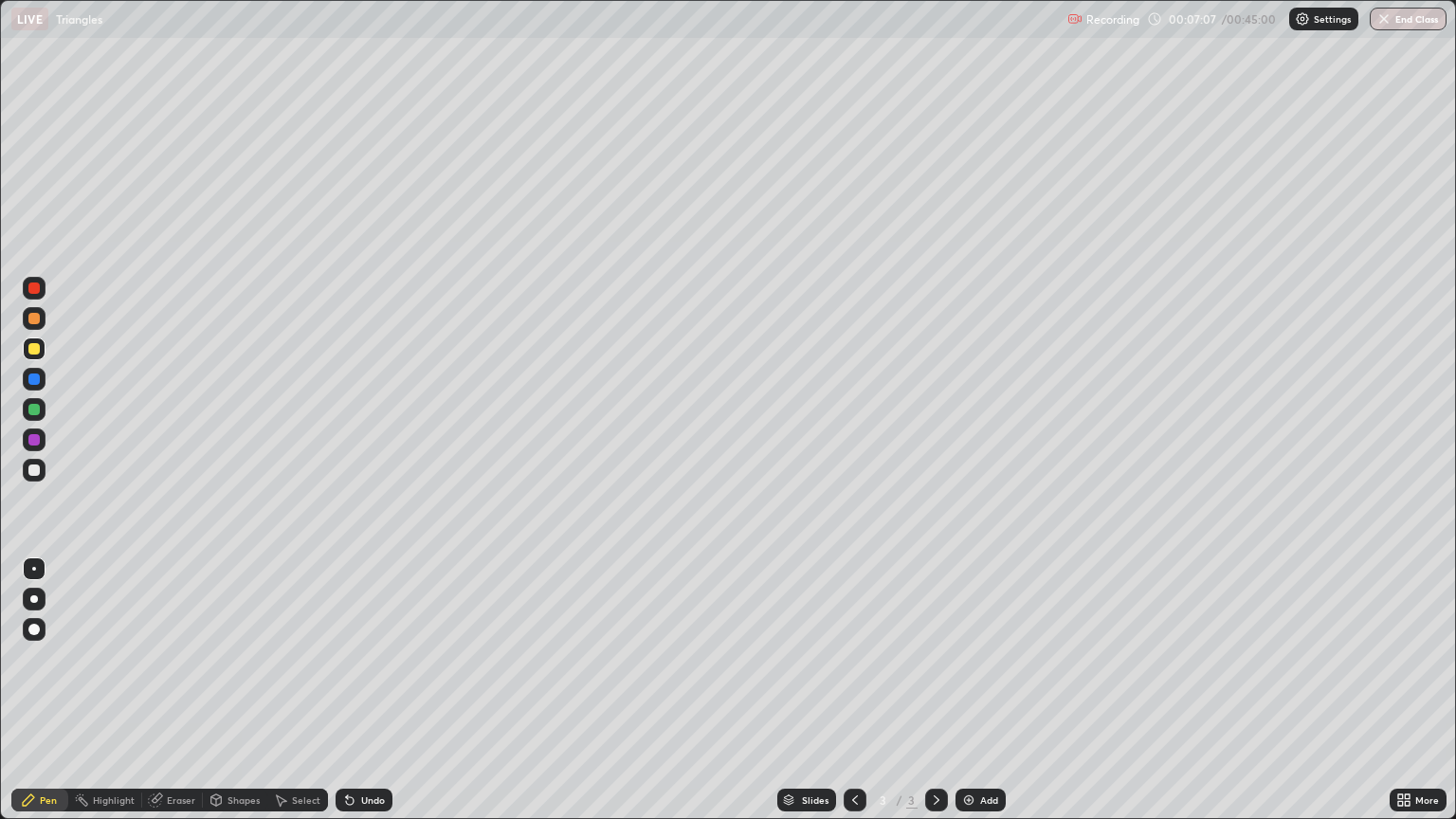 click on "Eraser" at bounding box center [181, 800] 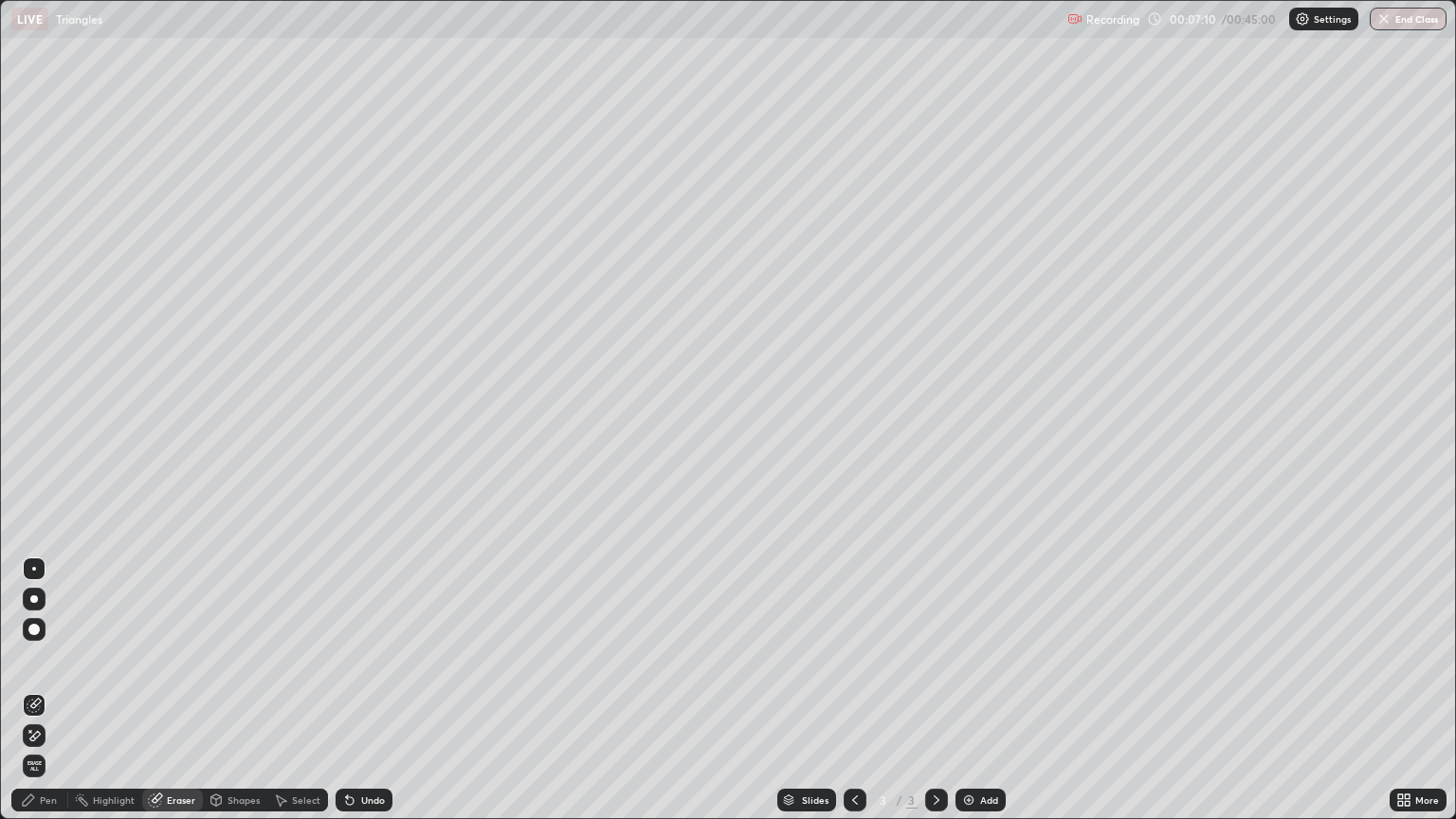 click 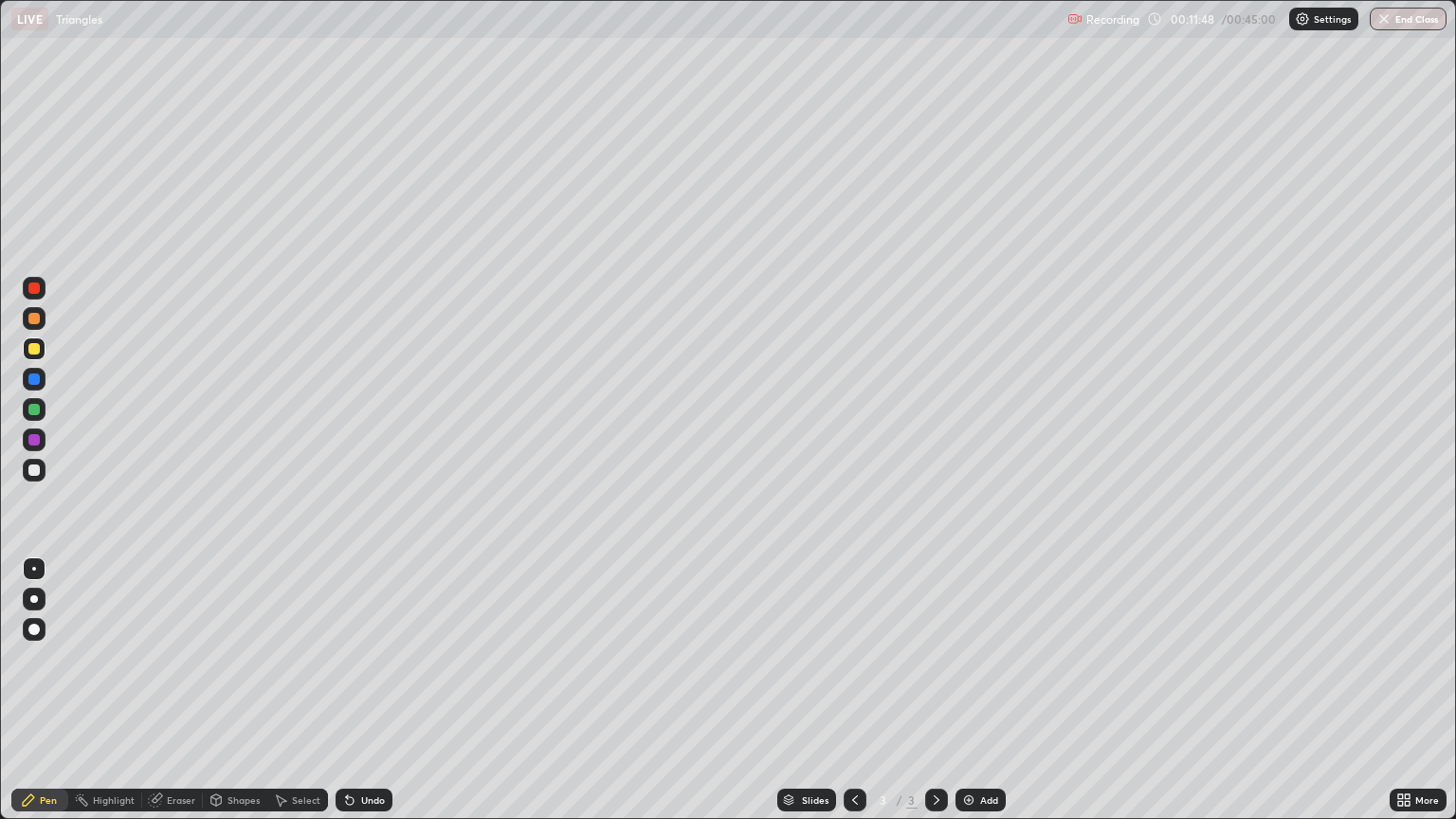 click at bounding box center (34, 440) 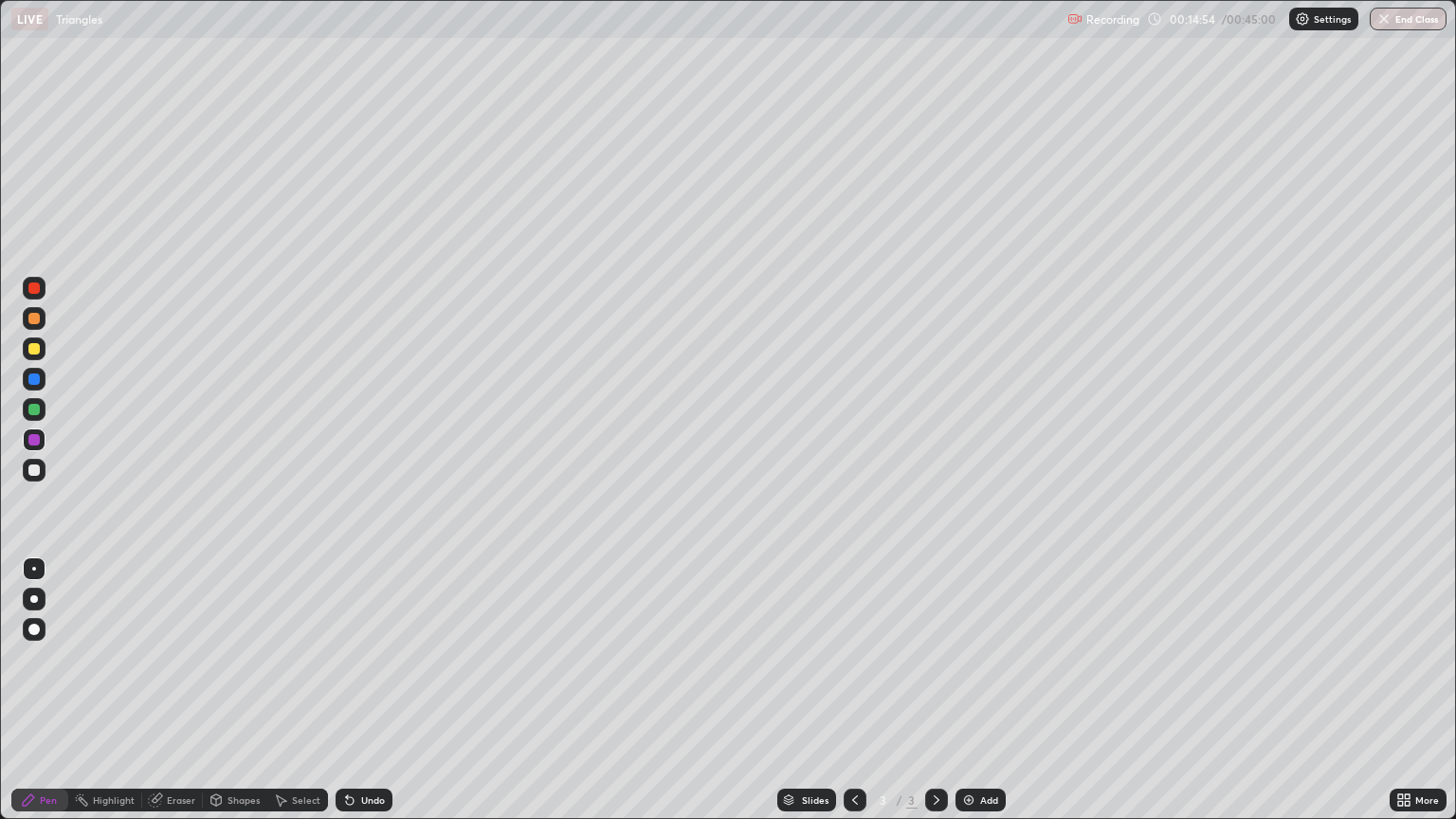 click at bounding box center (34, 318) 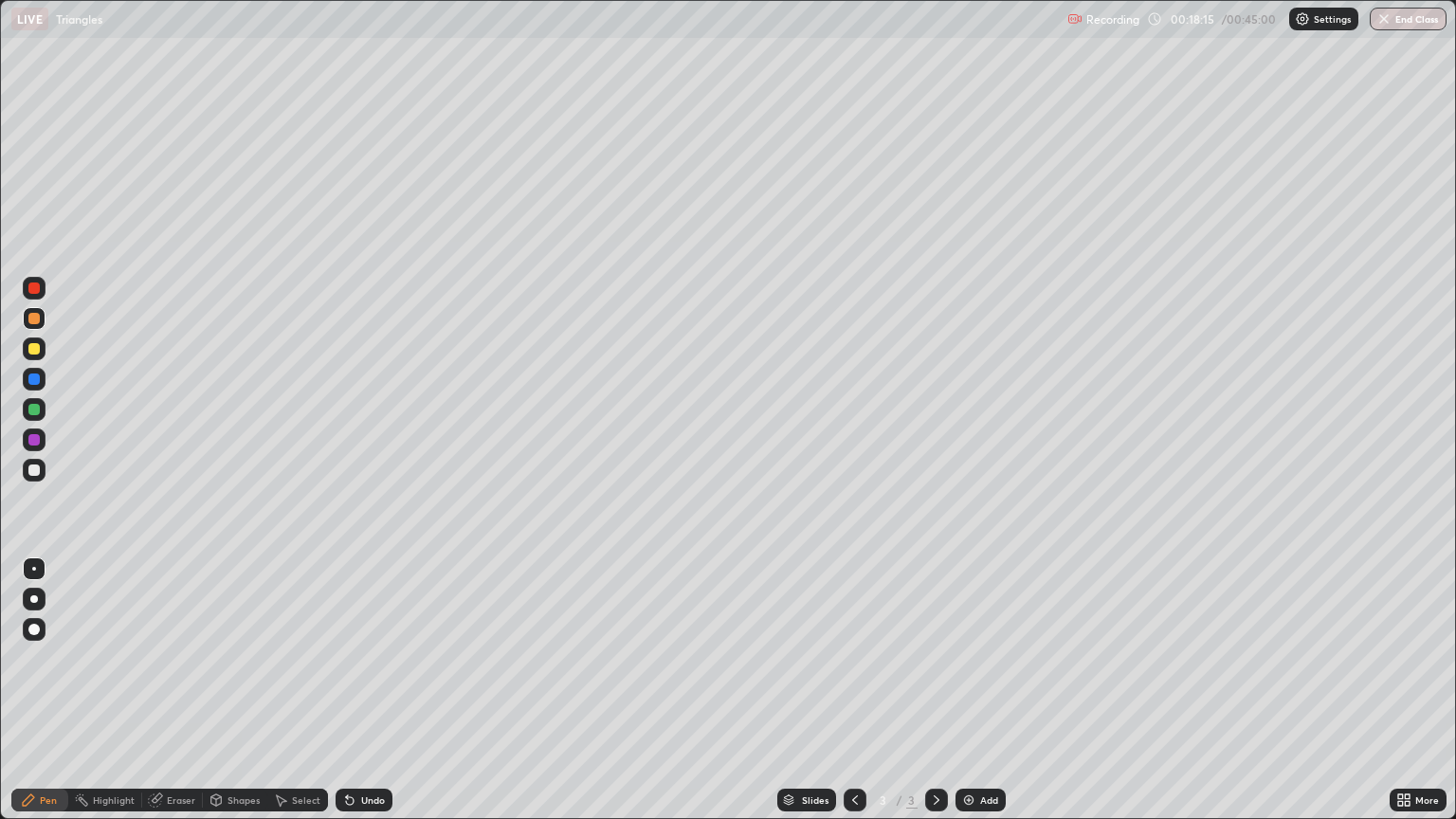 click at bounding box center (34, 349) 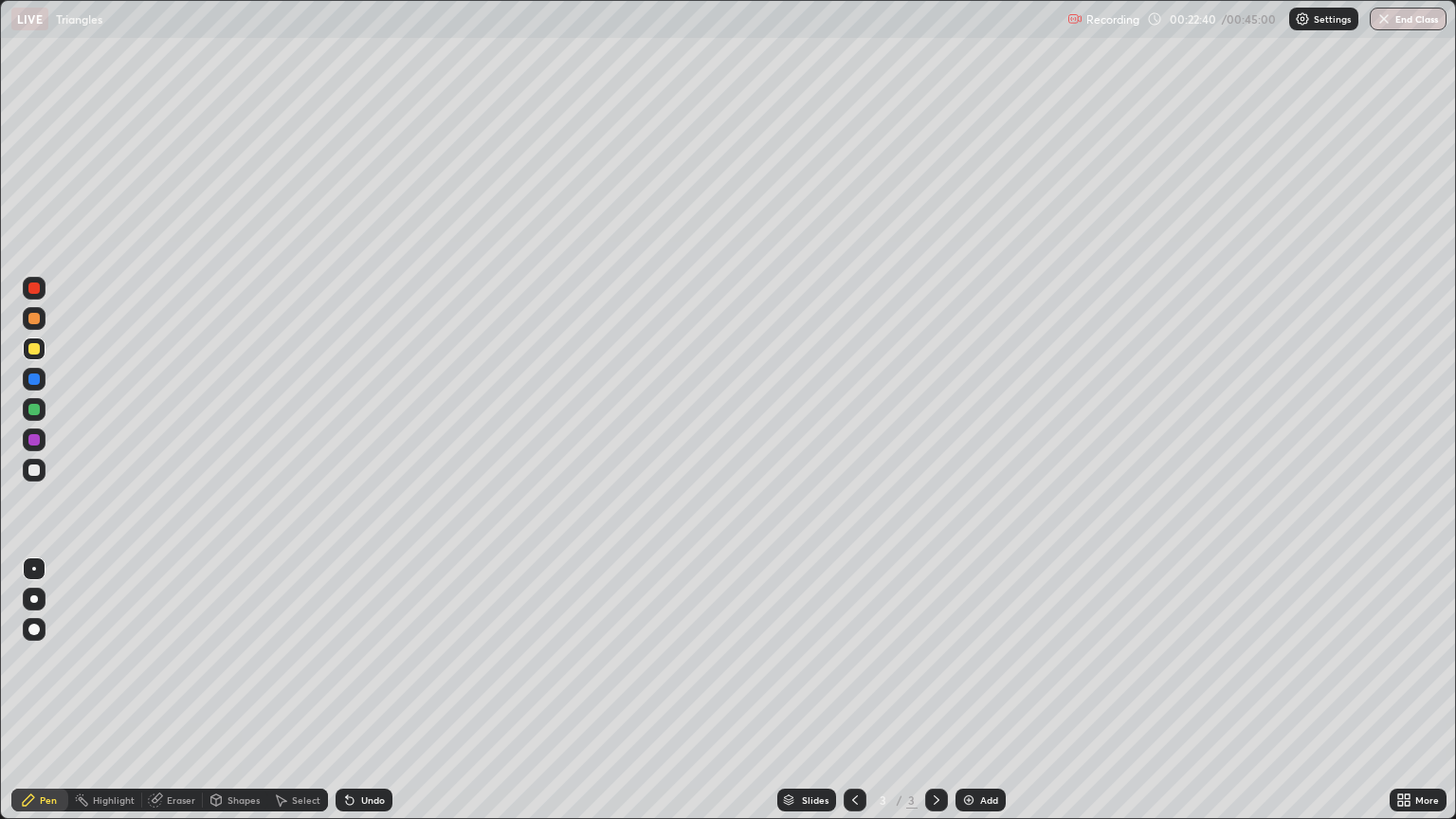 click at bounding box center [34, 470] 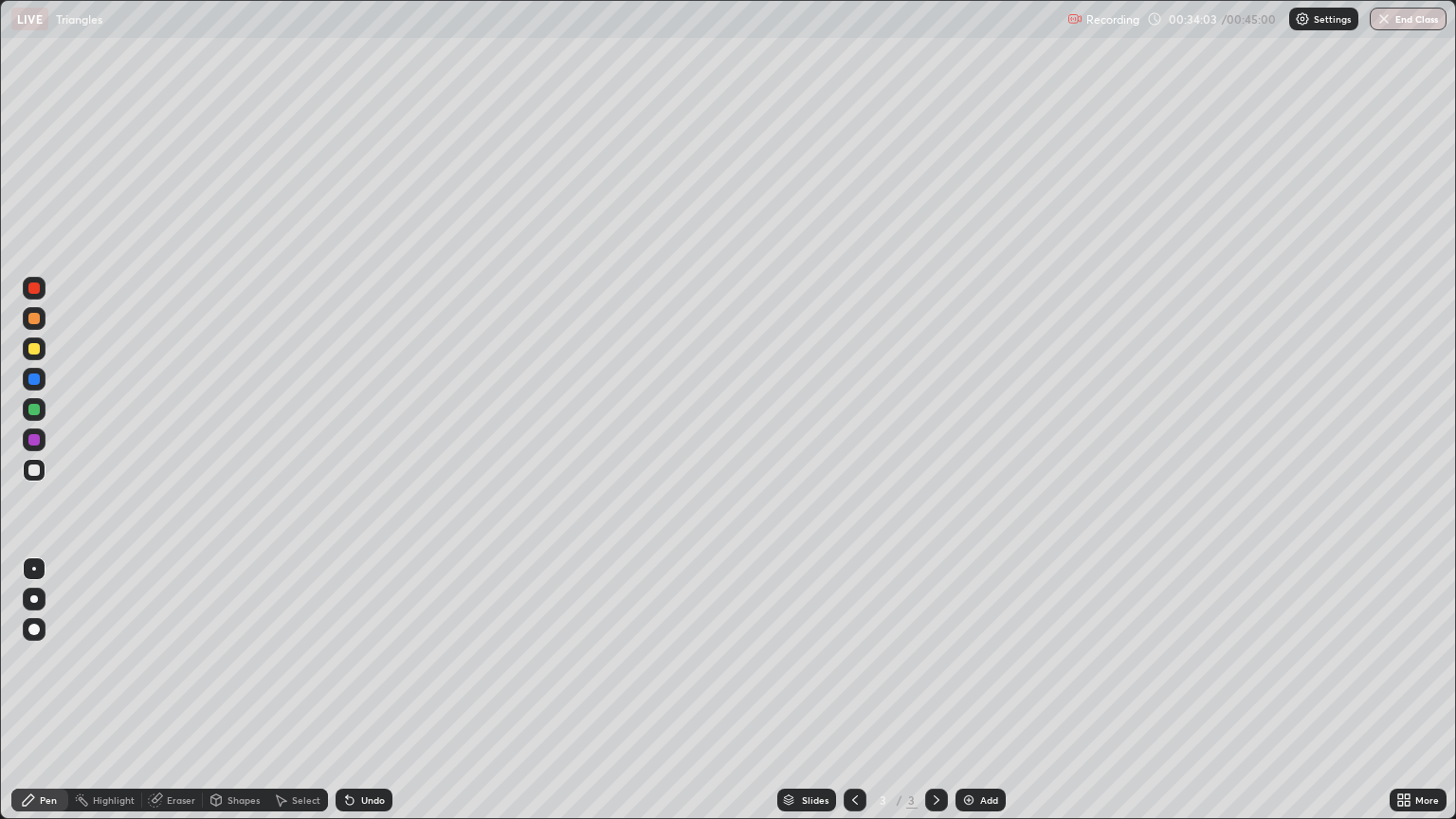click on "Eraser" at bounding box center (173, 800) 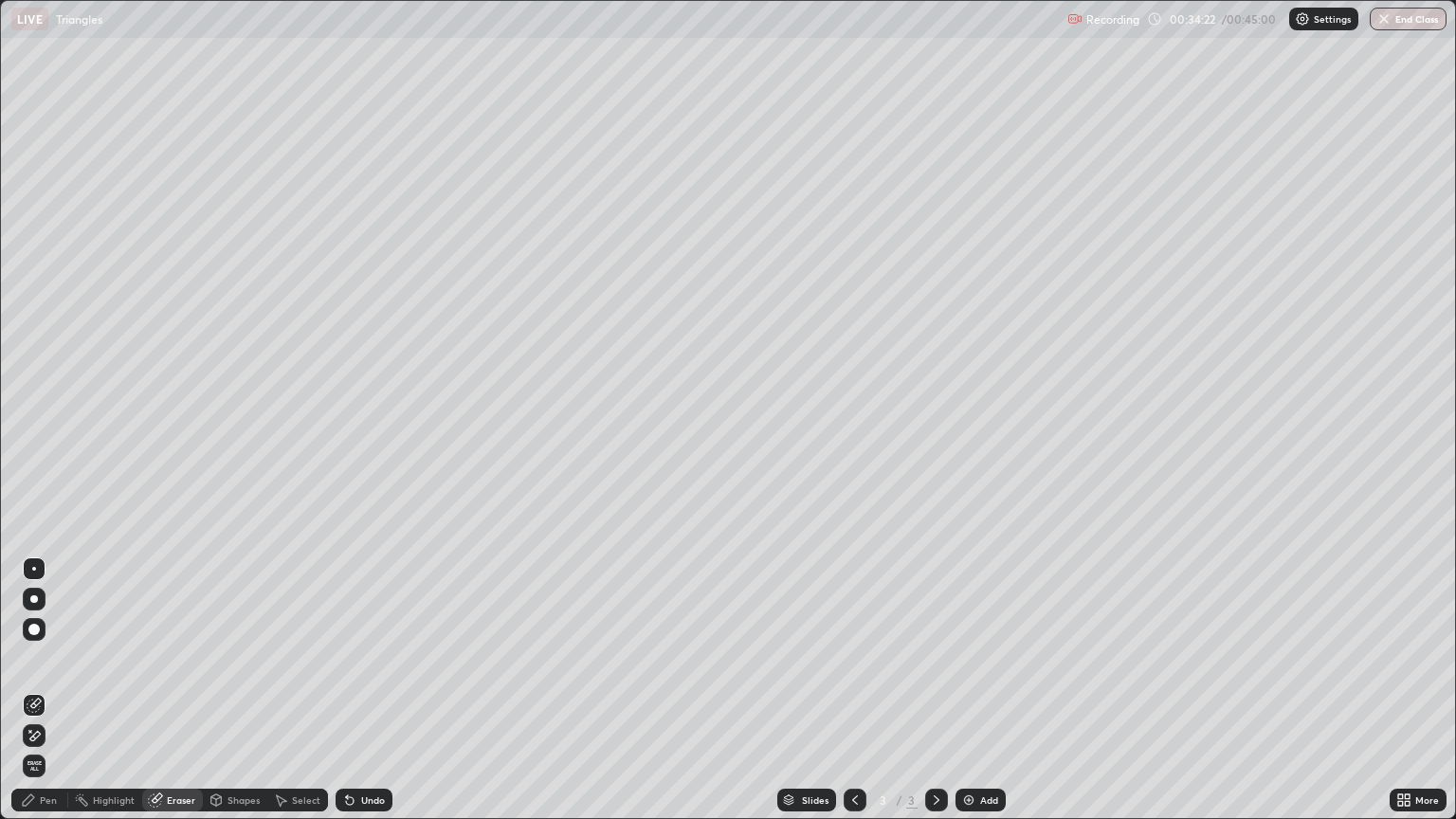 click on "Pen" at bounding box center (48, 800) 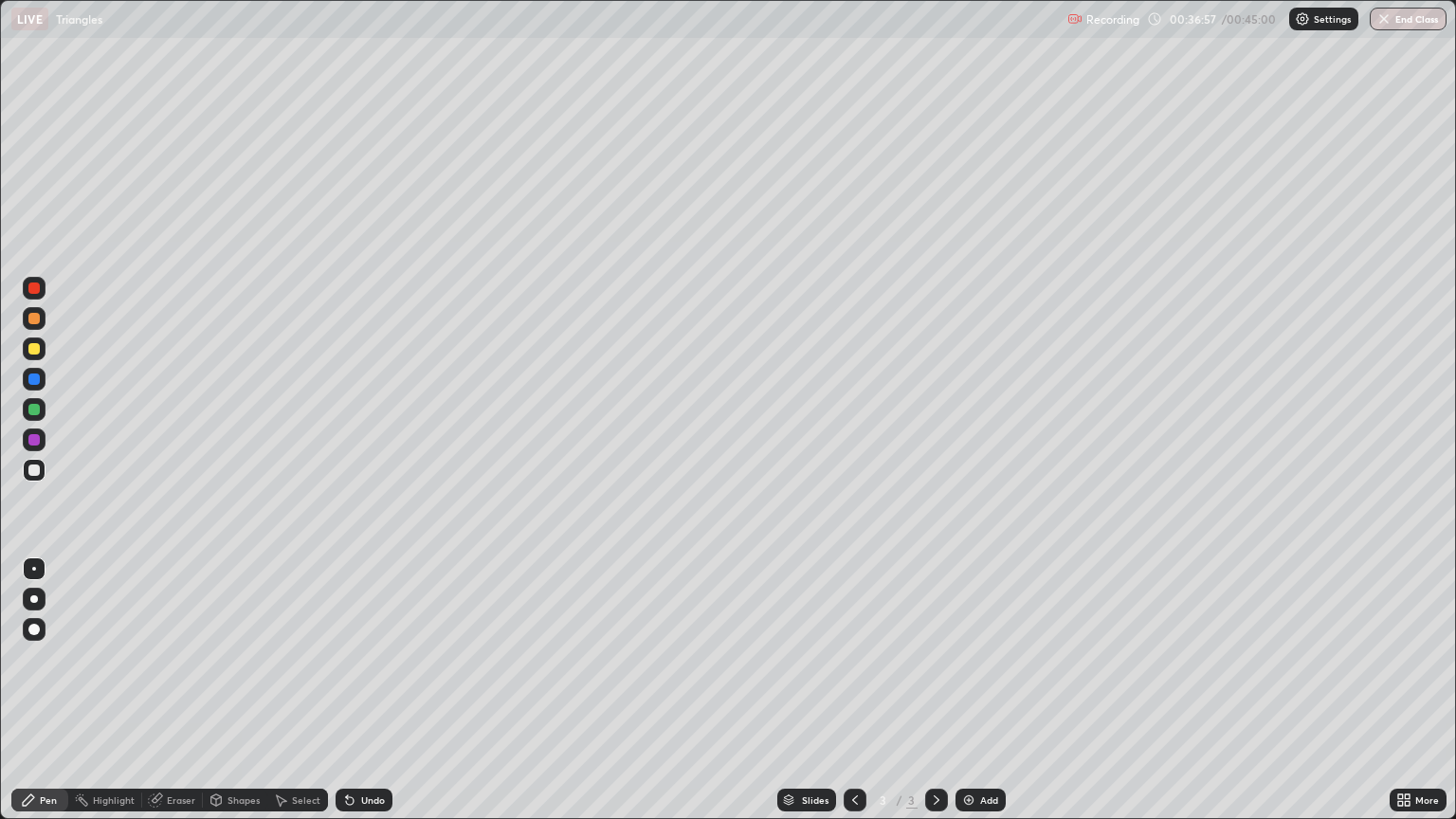 click on "Add" at bounding box center (989, 800) 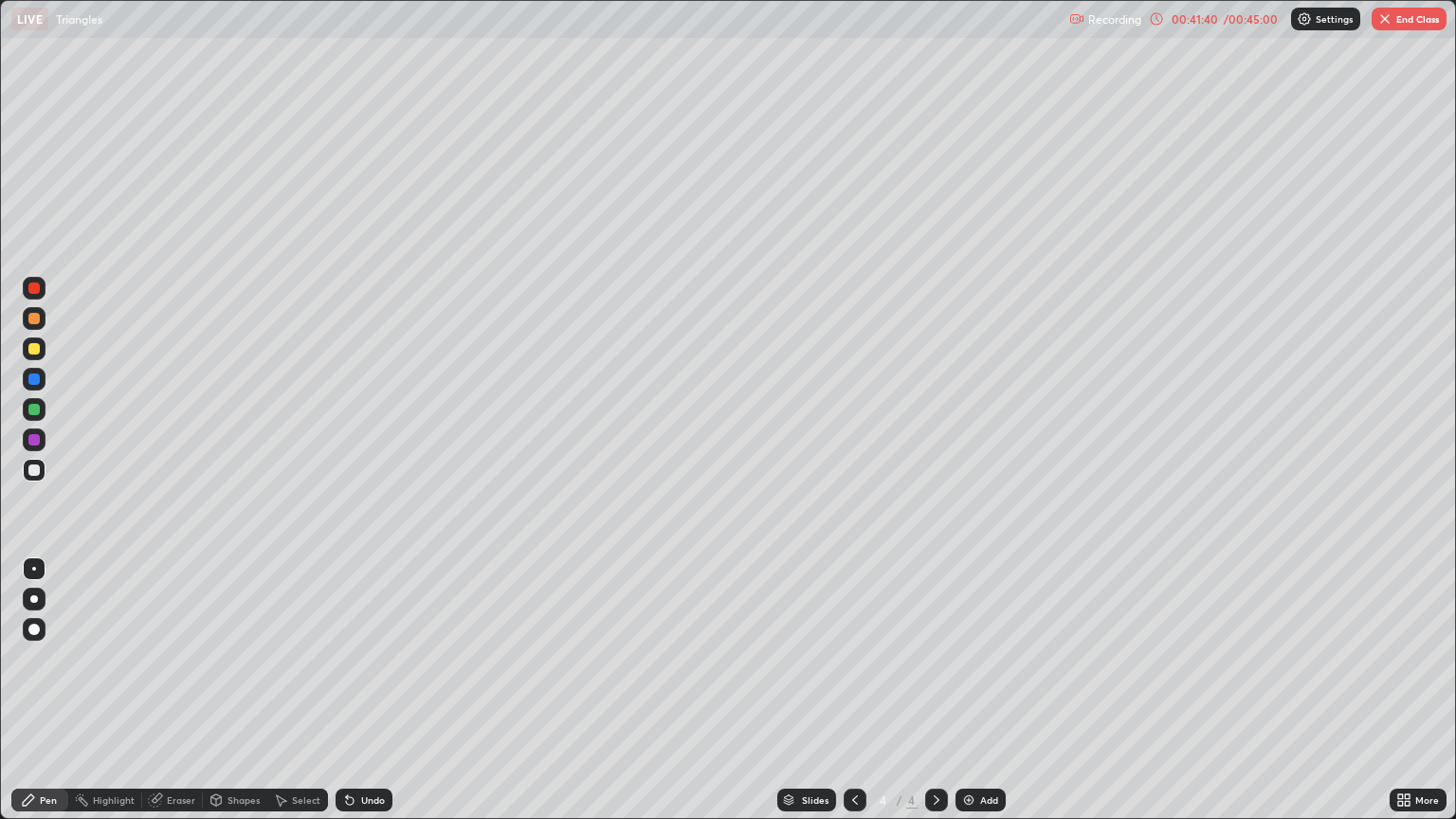 click on "Shapes" at bounding box center [244, 800] 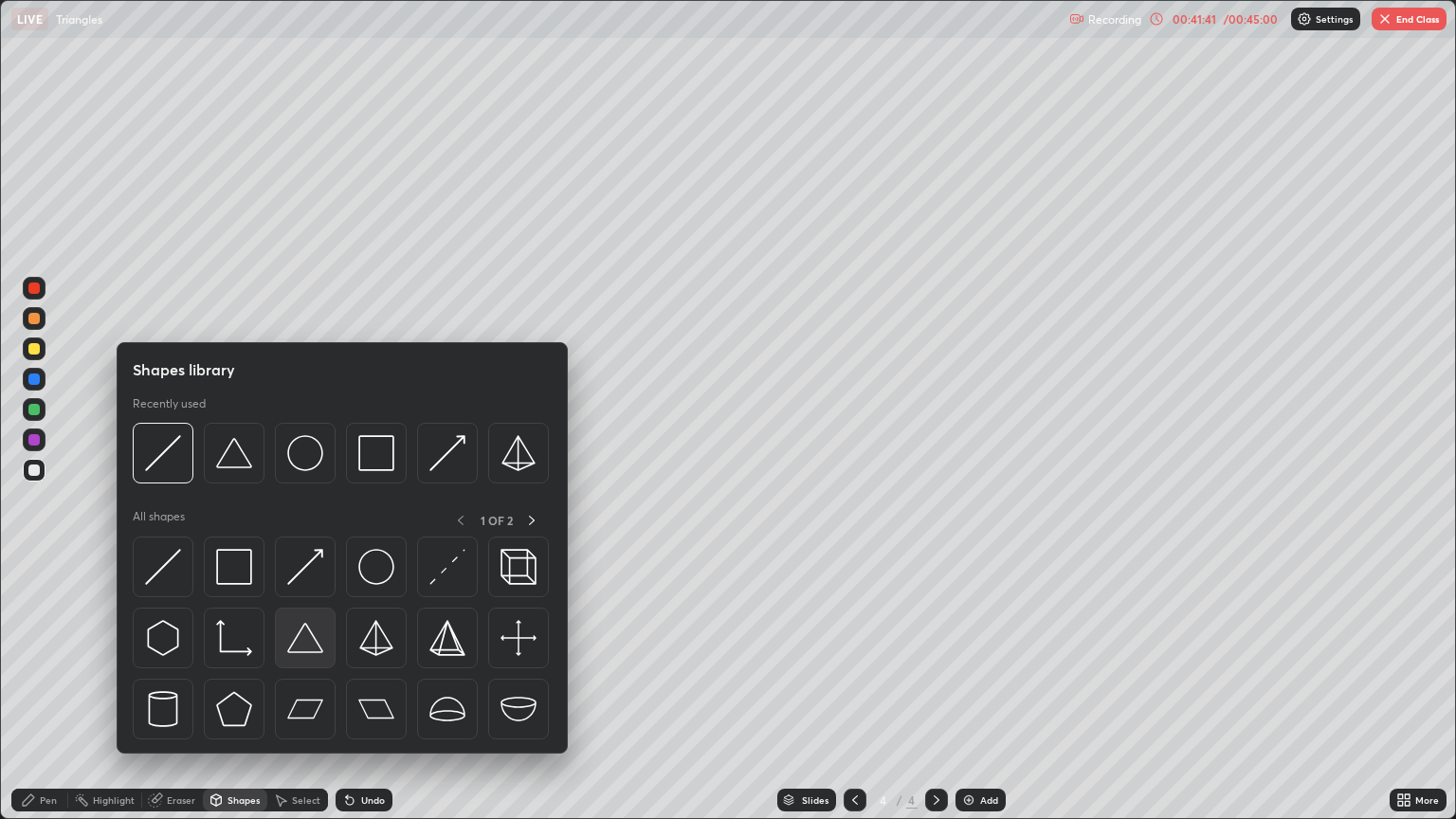 click at bounding box center (305, 638) 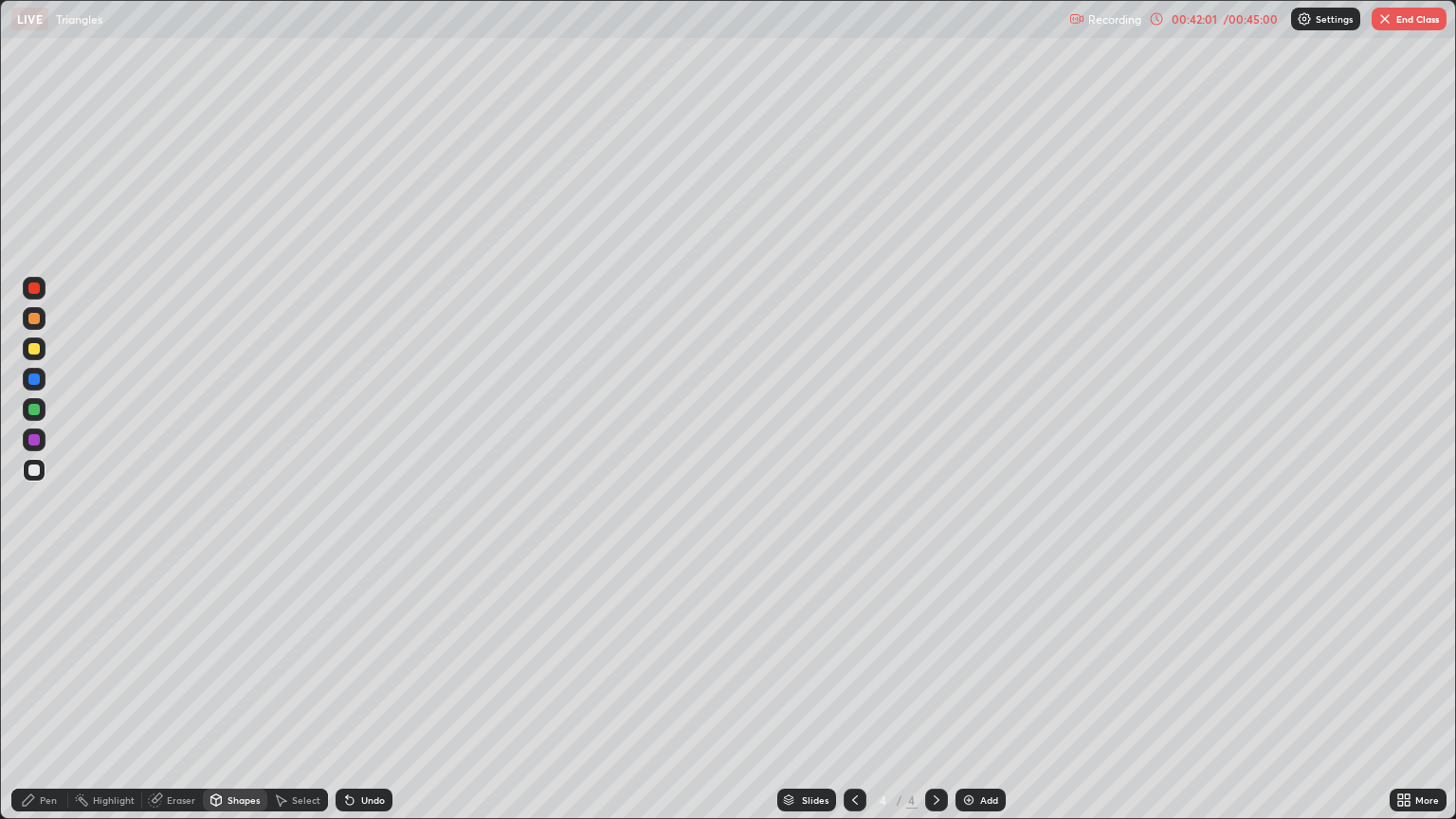 click on "Shapes" at bounding box center (244, 800) 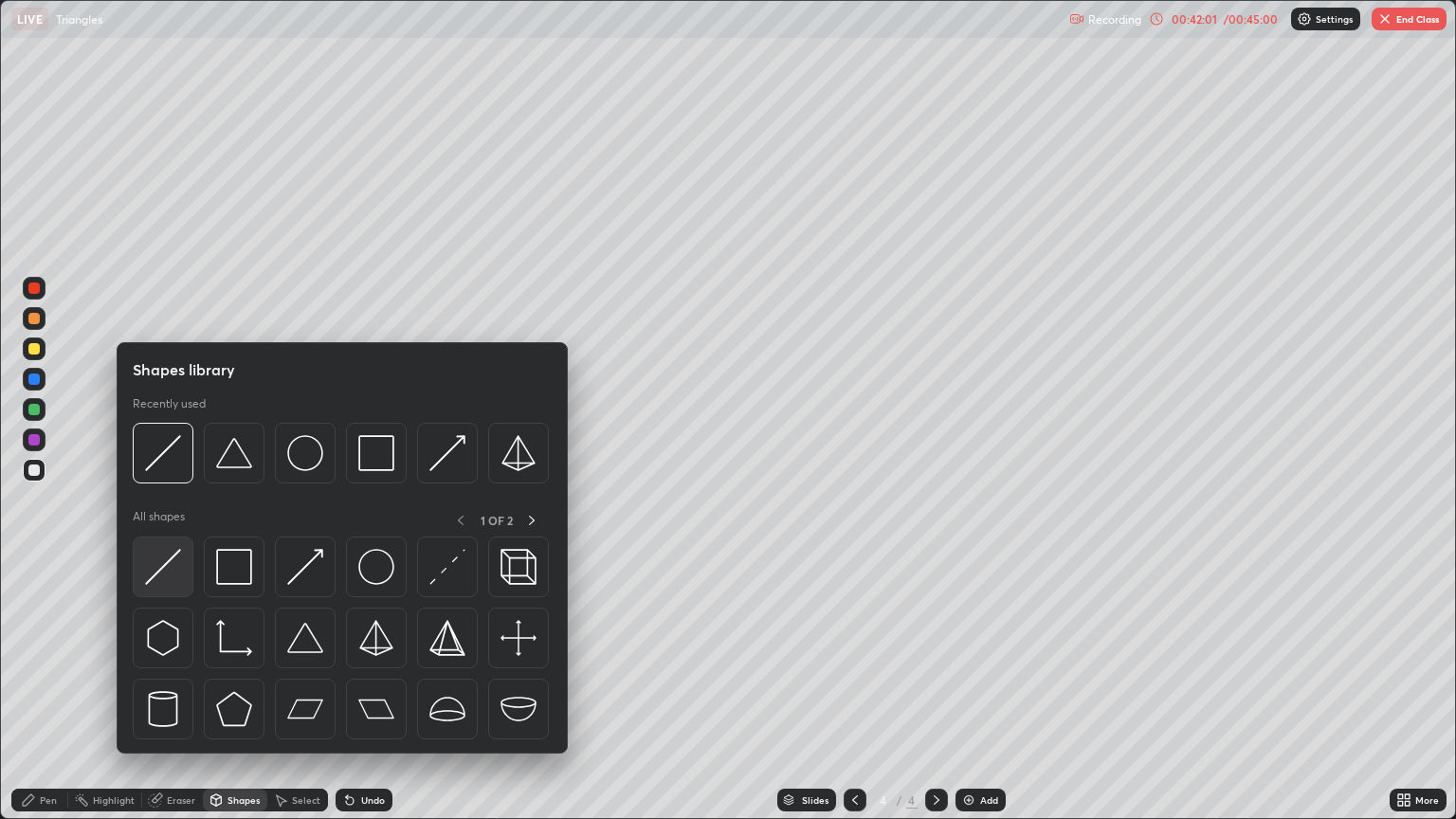click at bounding box center [163, 567] 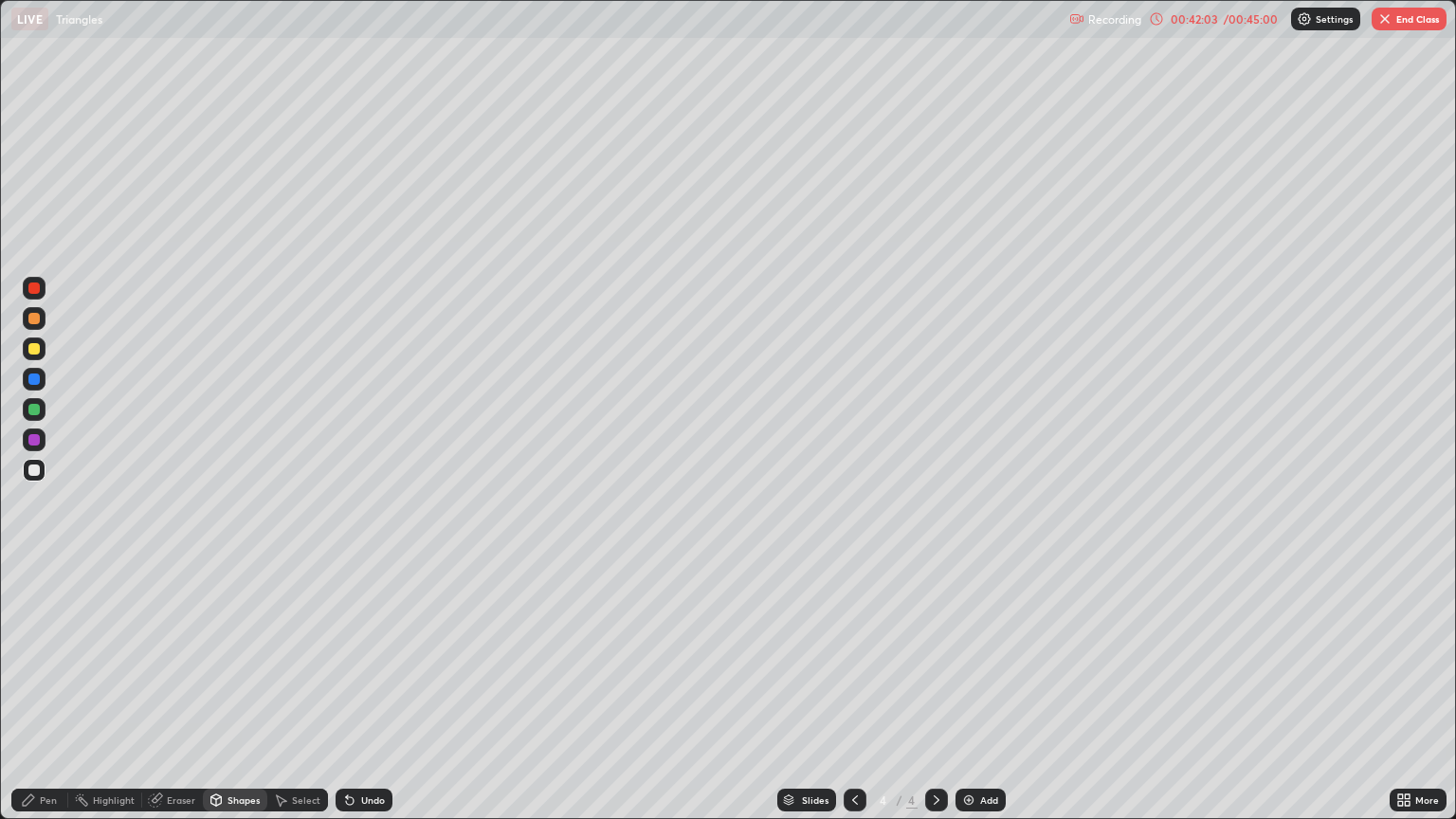 click 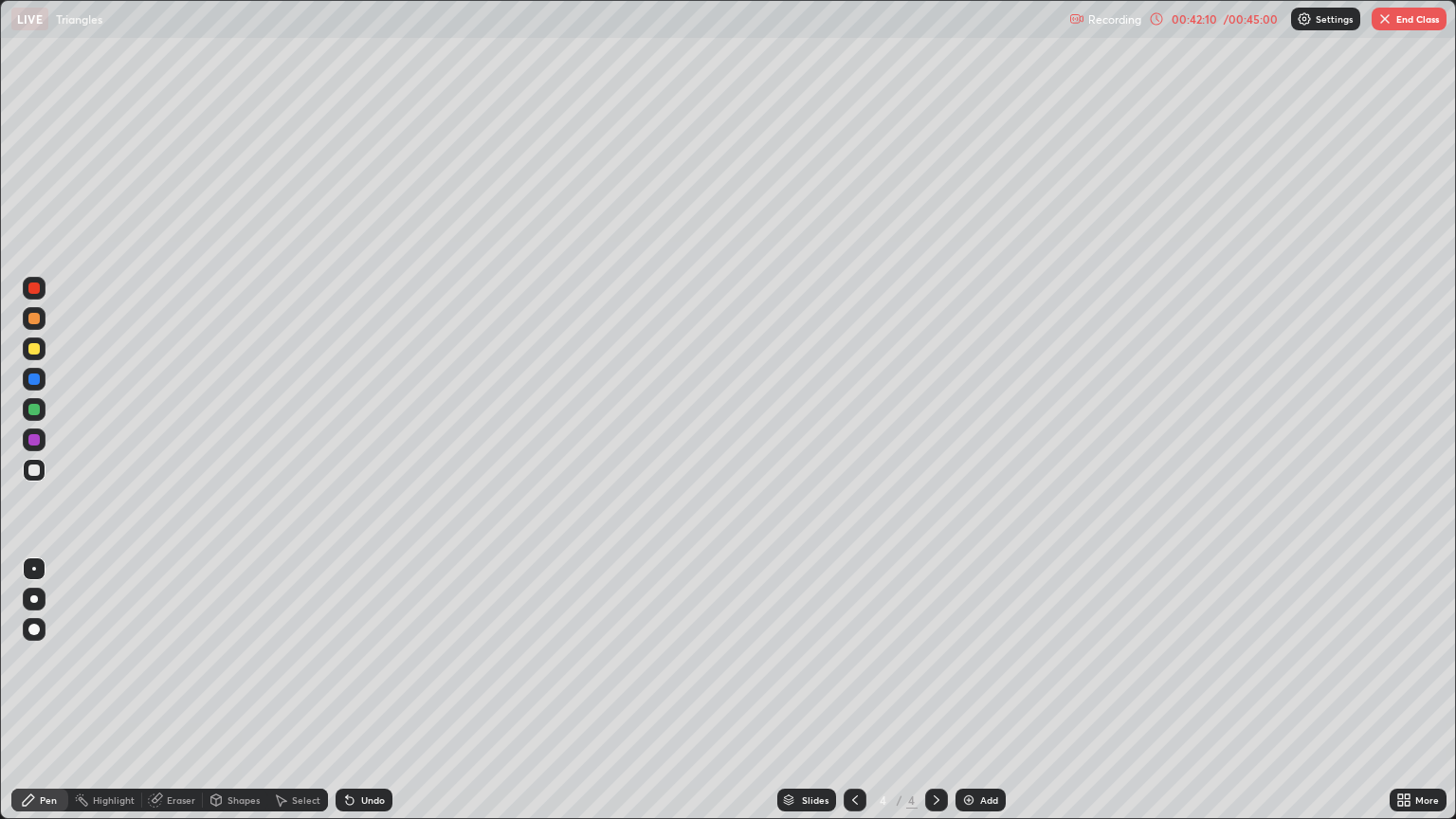 click on "Shapes" at bounding box center [244, 800] 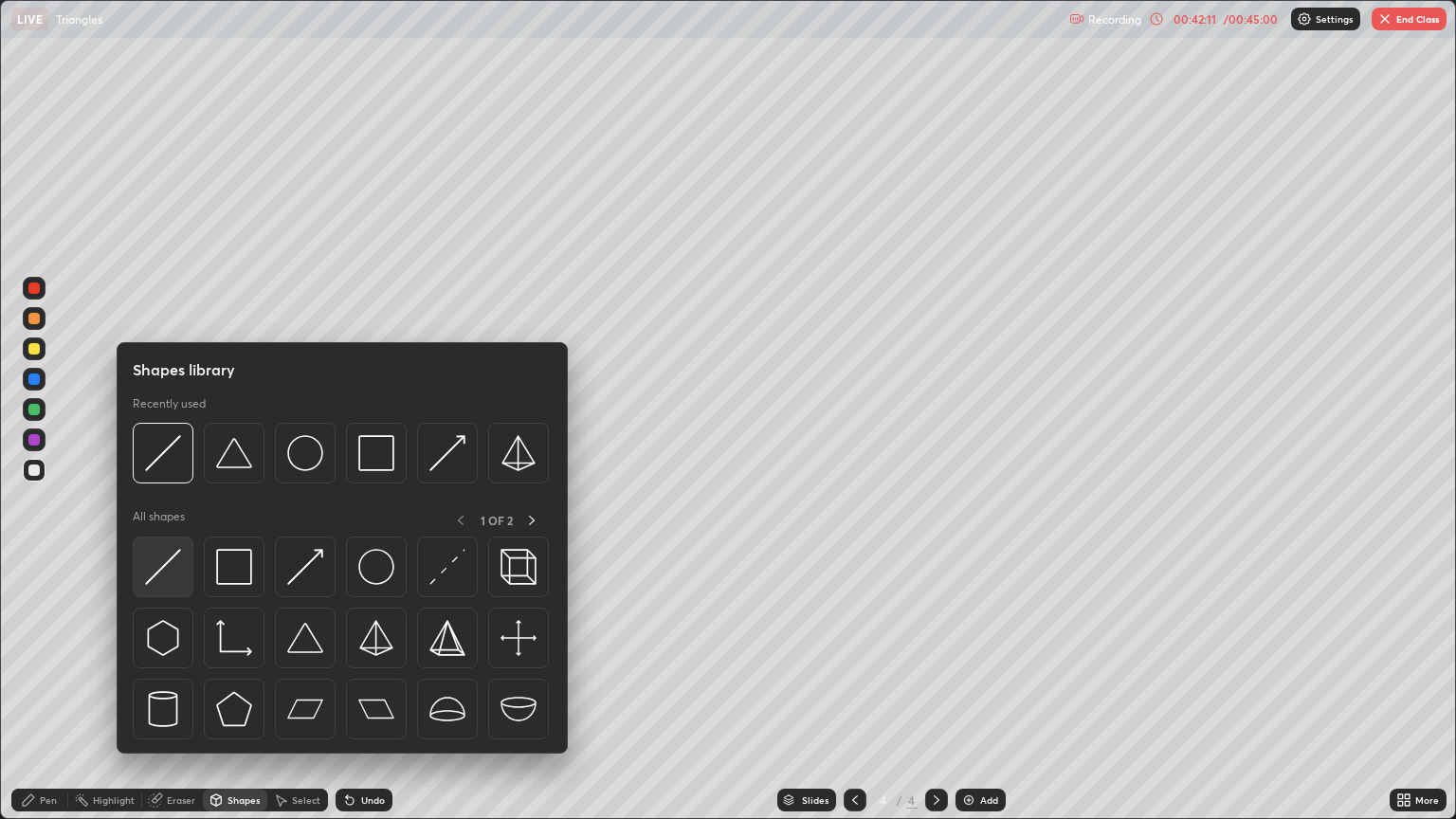 click at bounding box center [163, 567] 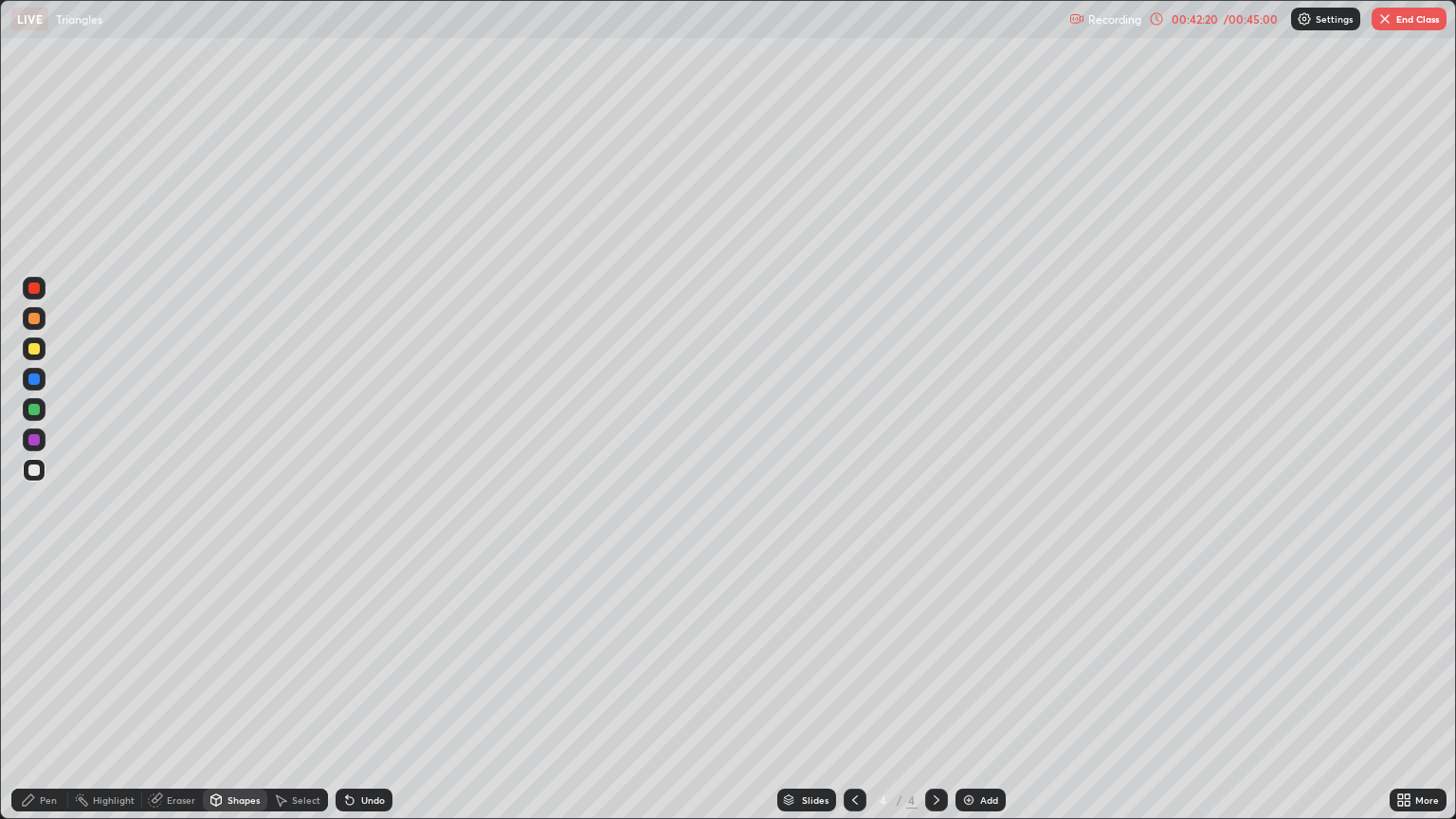 click on "Pen" at bounding box center (40, 800) 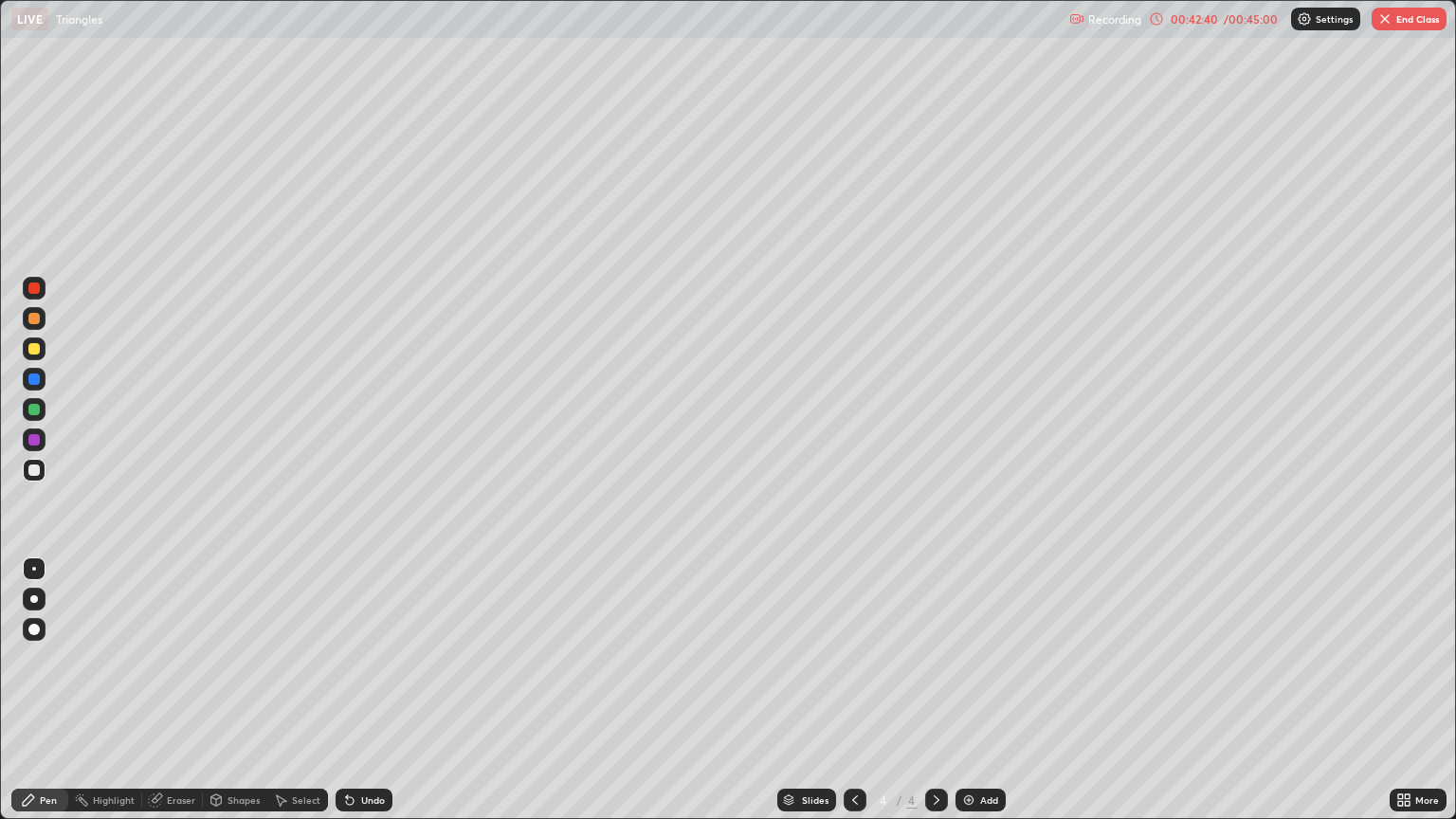 click at bounding box center [34, 349] 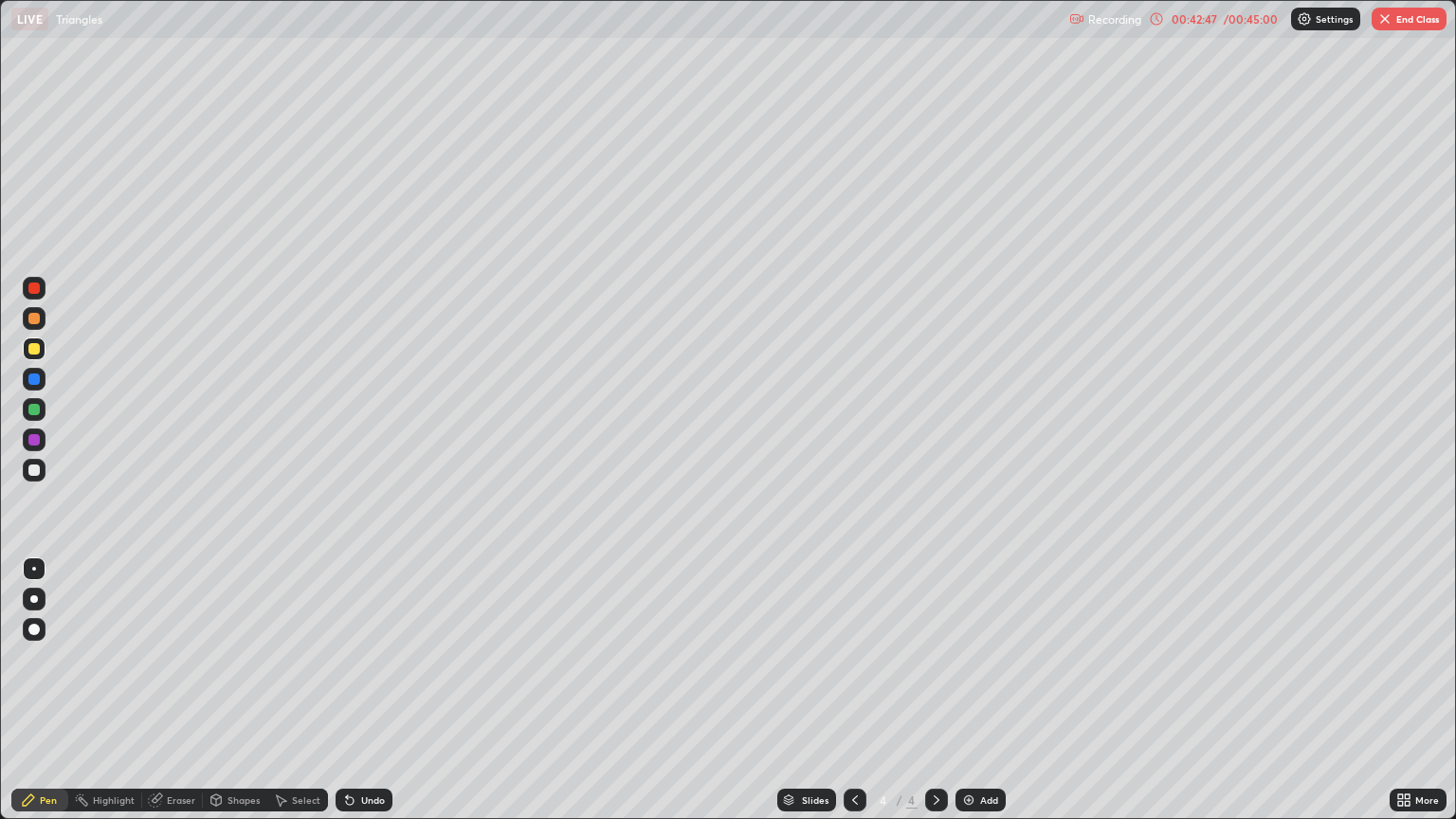 click at bounding box center [34, 379] 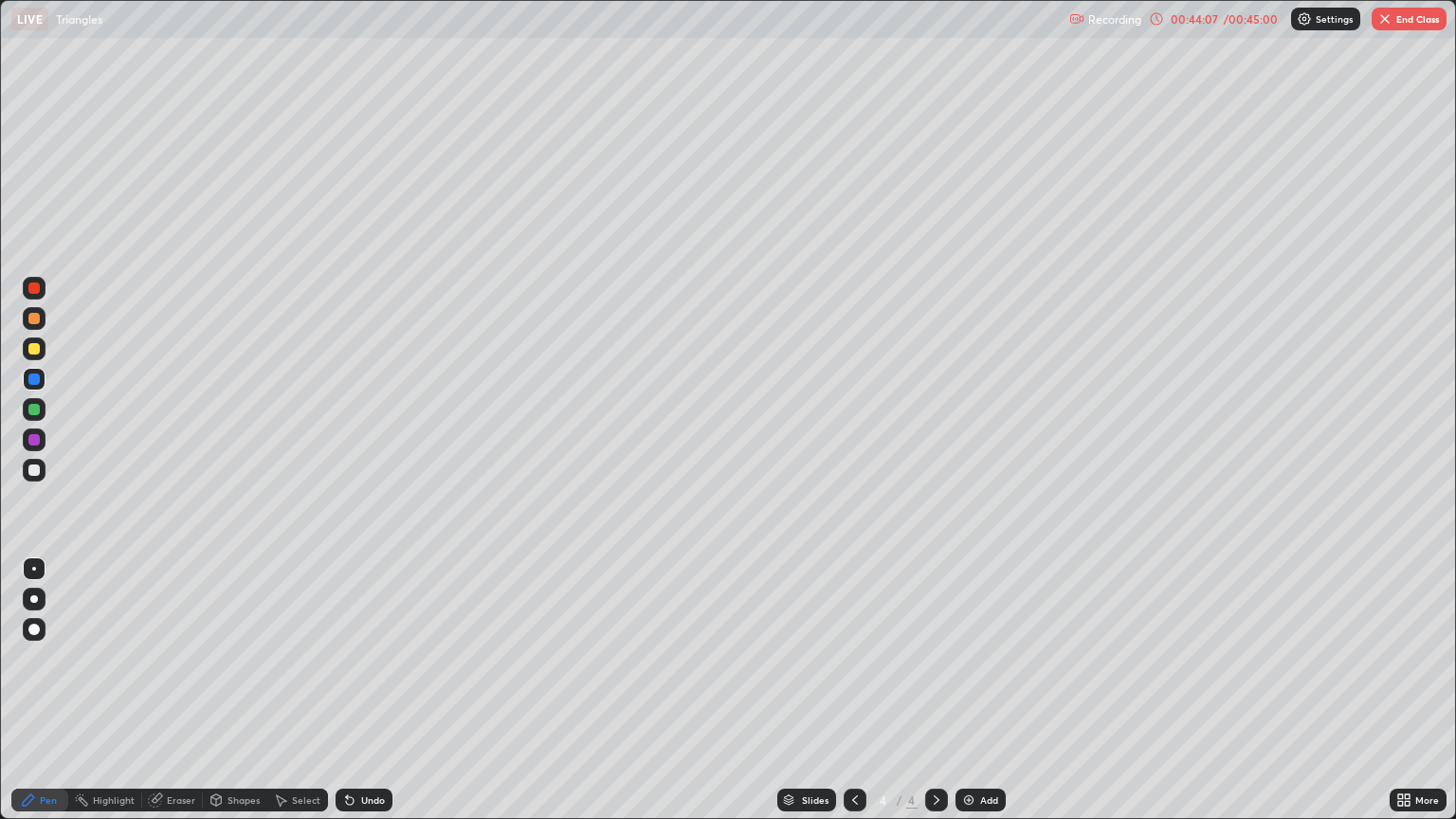 click on "End Class" at bounding box center (1409, 19) 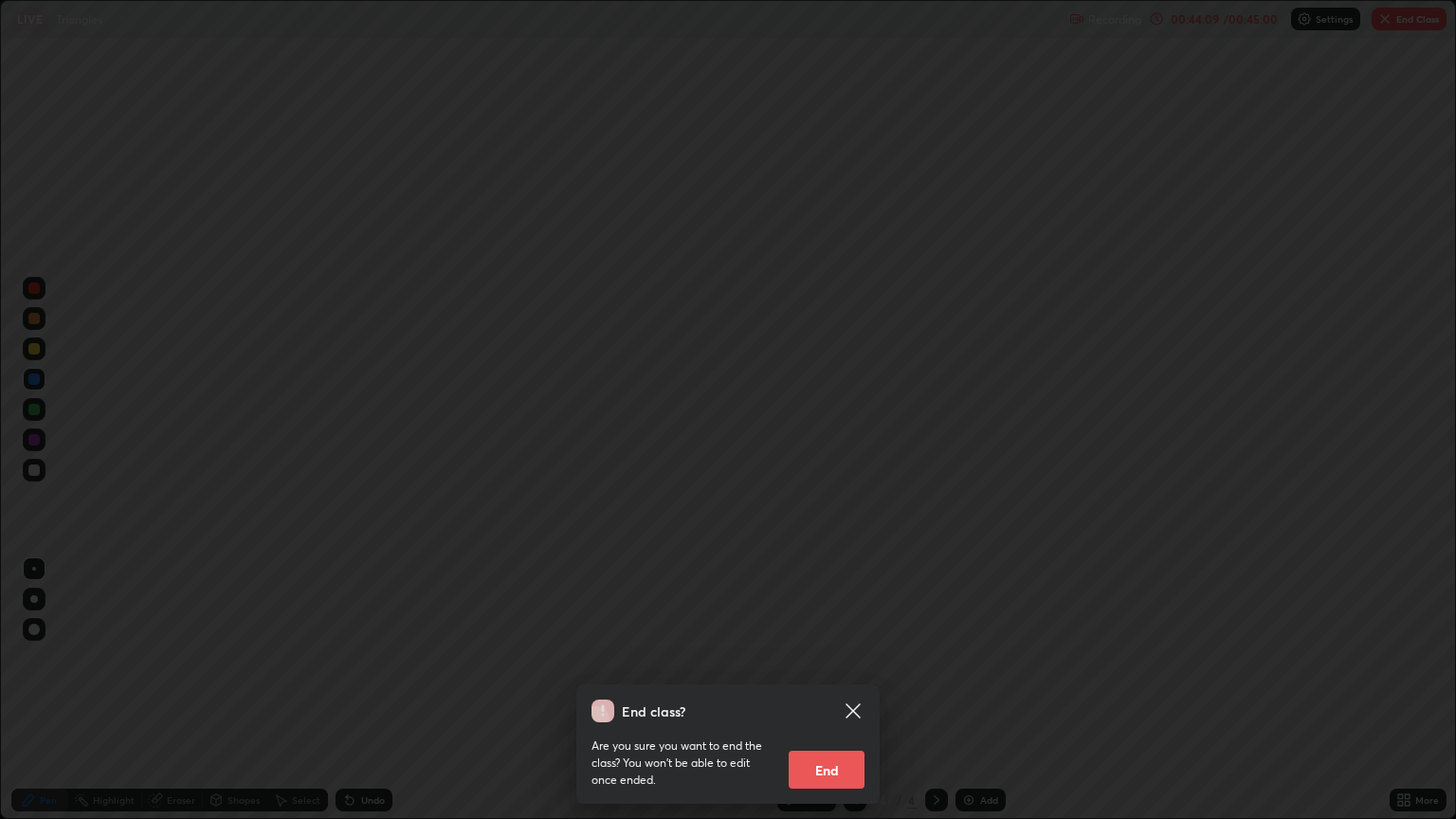 click on "End" at bounding box center (827, 770) 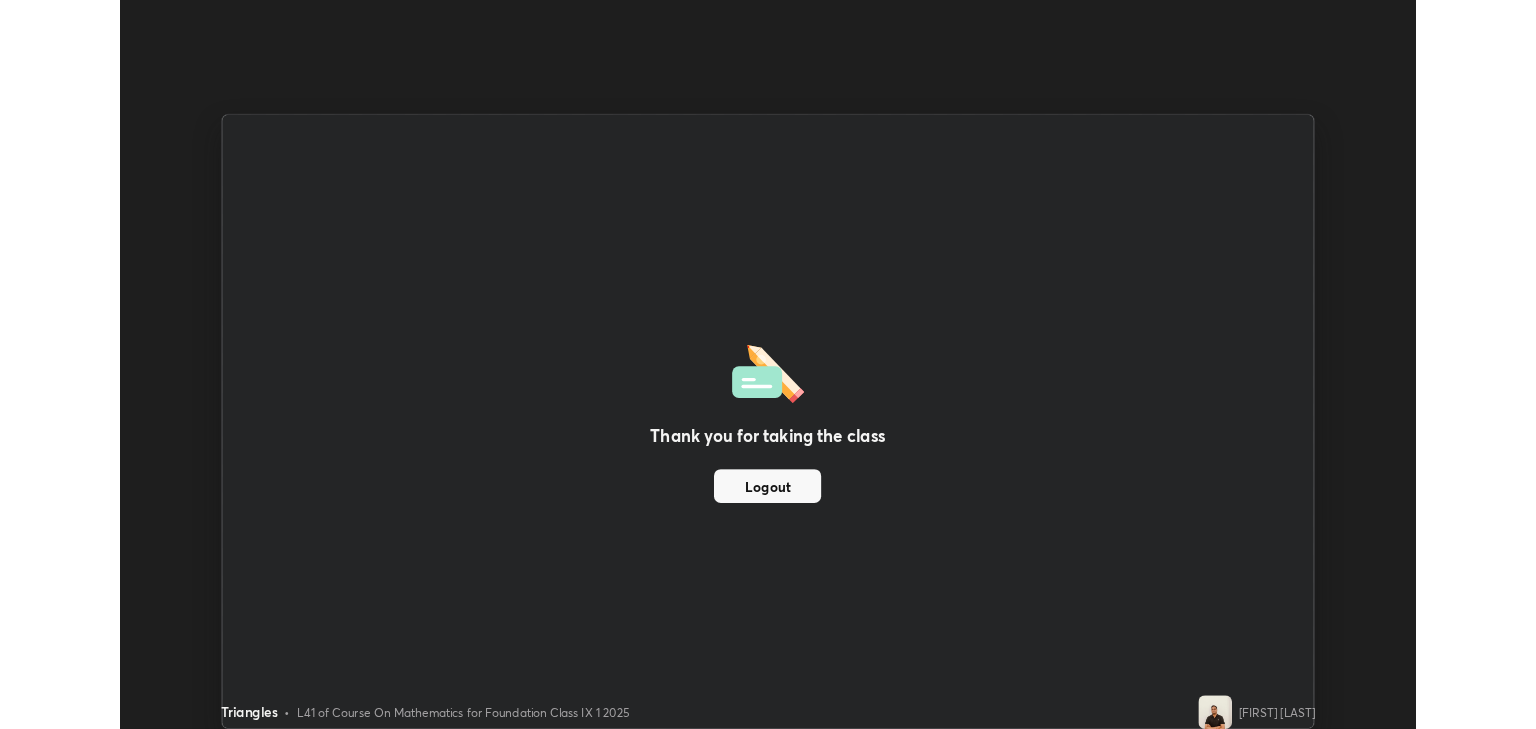 scroll, scrollTop: 729, scrollLeft: 1536, axis: both 